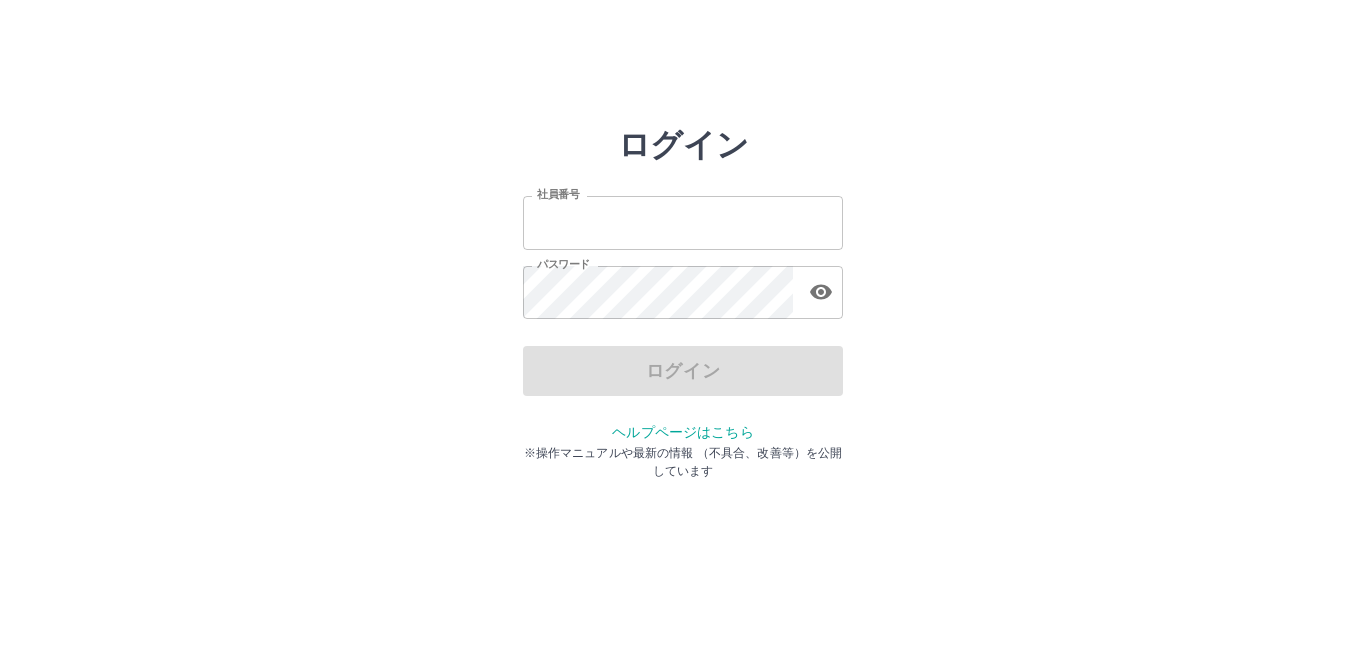 scroll, scrollTop: 0, scrollLeft: 0, axis: both 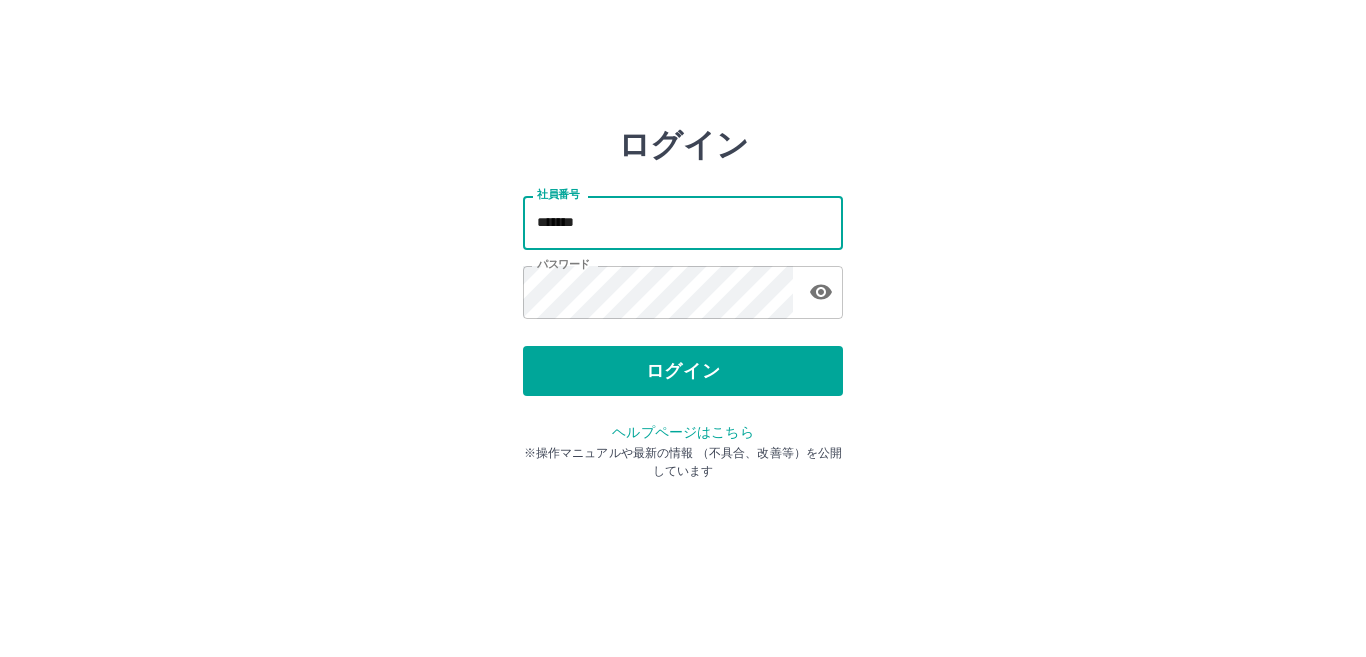 click on "*******" at bounding box center (683, 222) 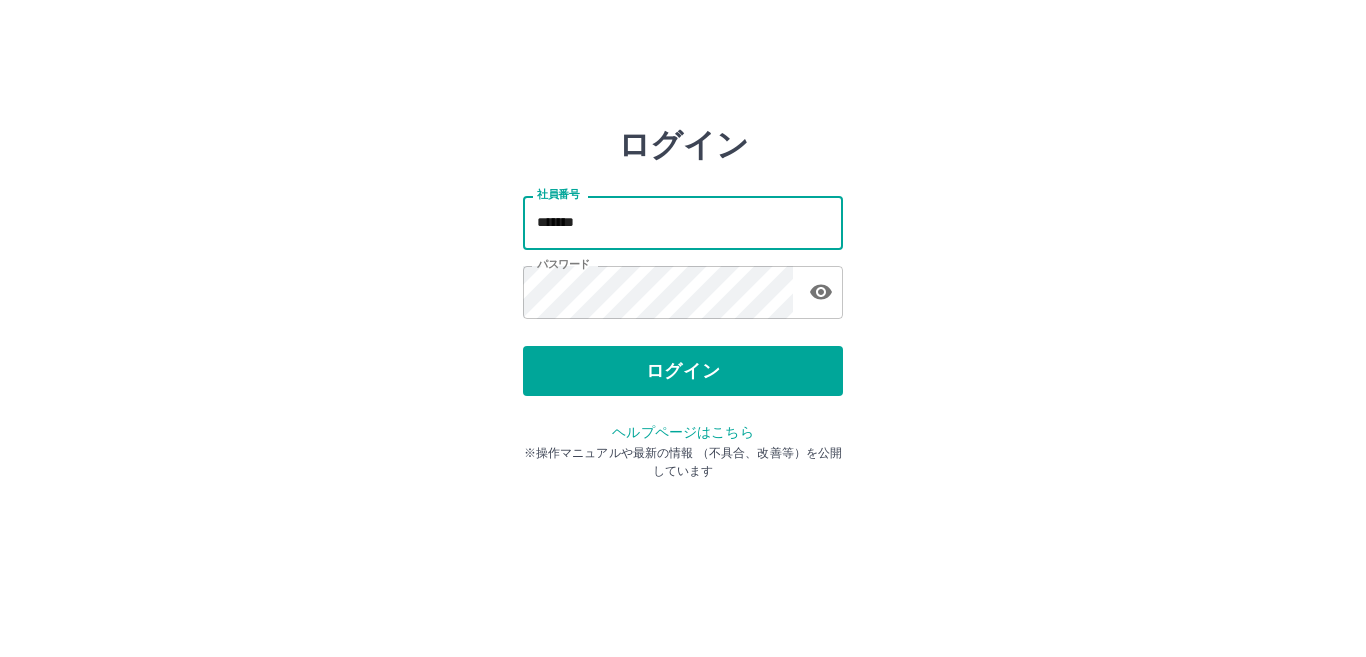 type on "*******" 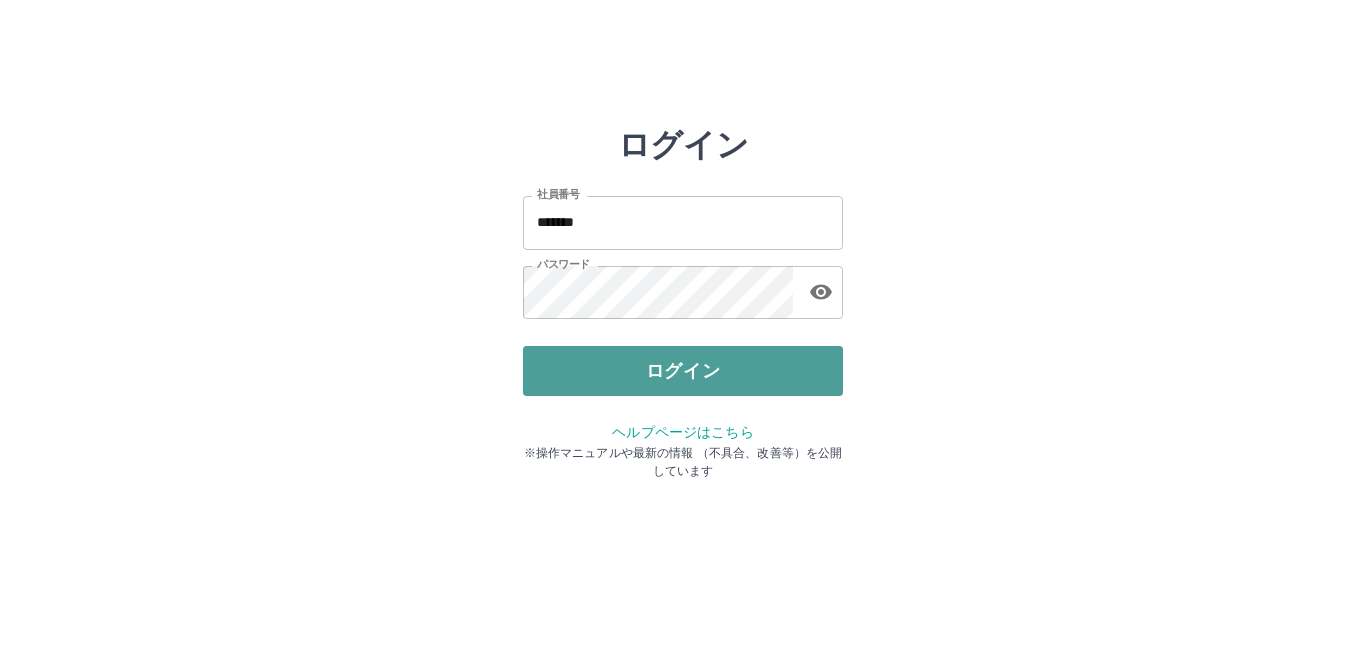 click on "ログイン" at bounding box center [683, 371] 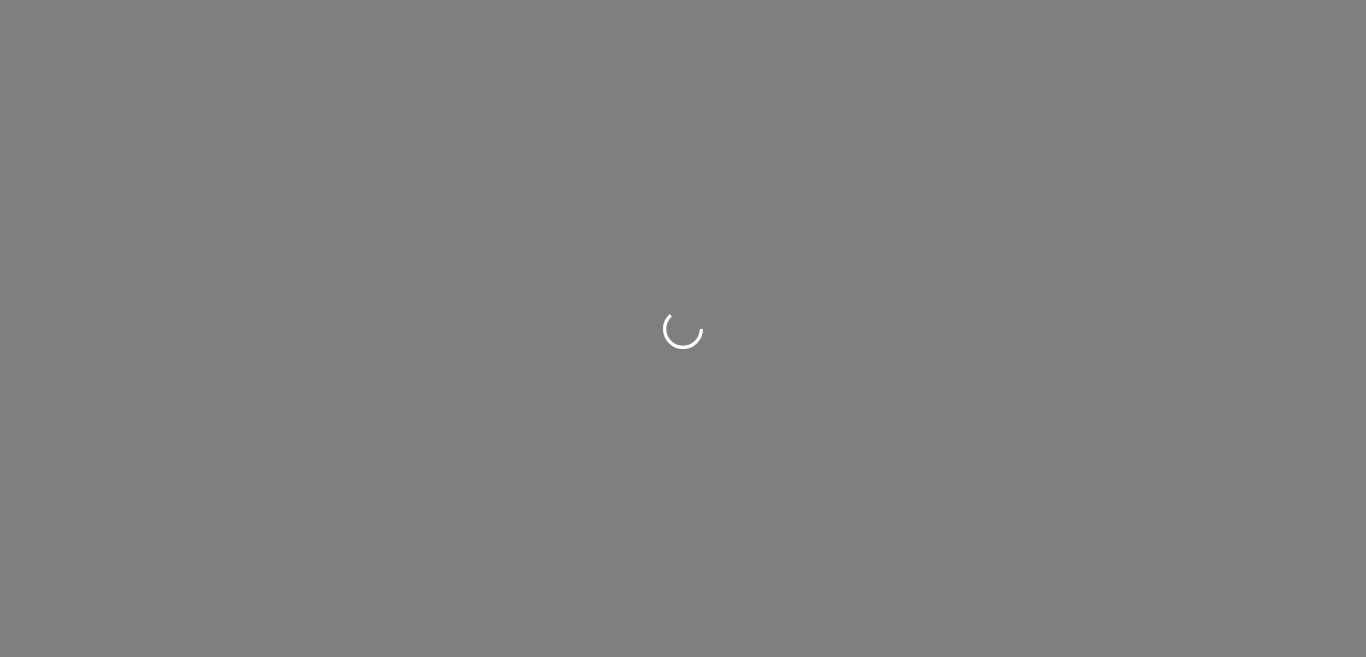 scroll, scrollTop: 0, scrollLeft: 0, axis: both 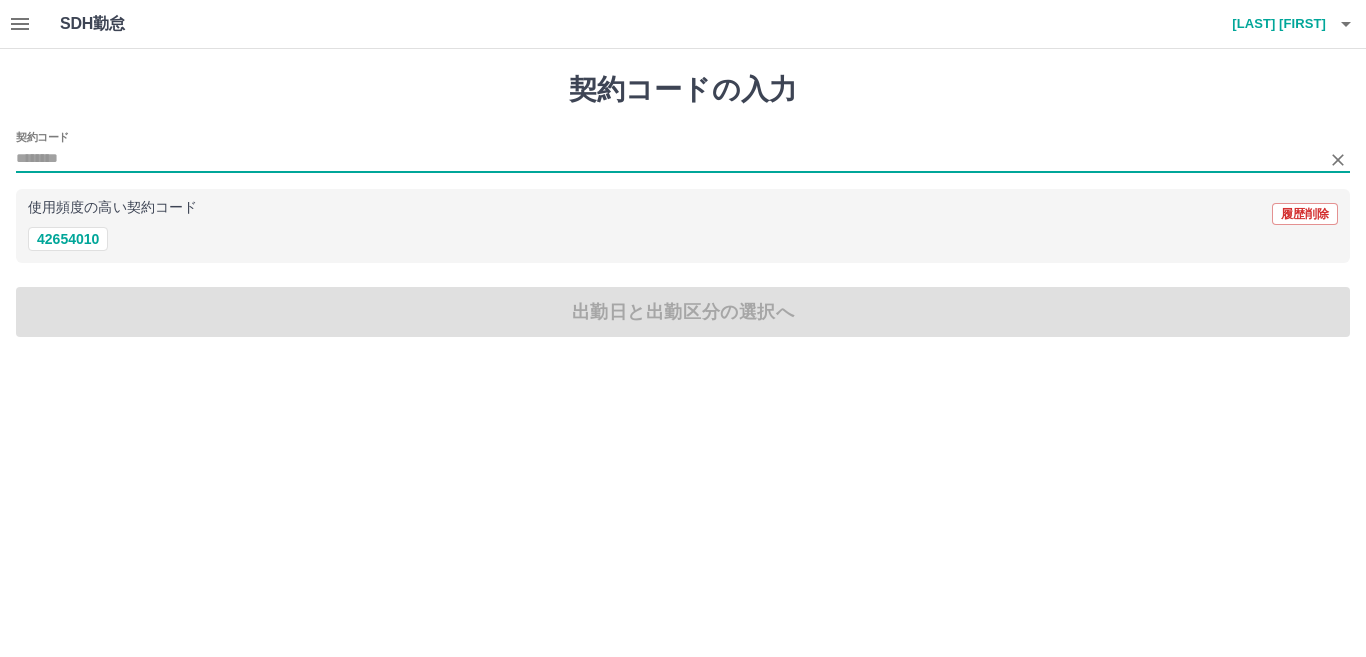 click on "契約コード" at bounding box center (668, 159) 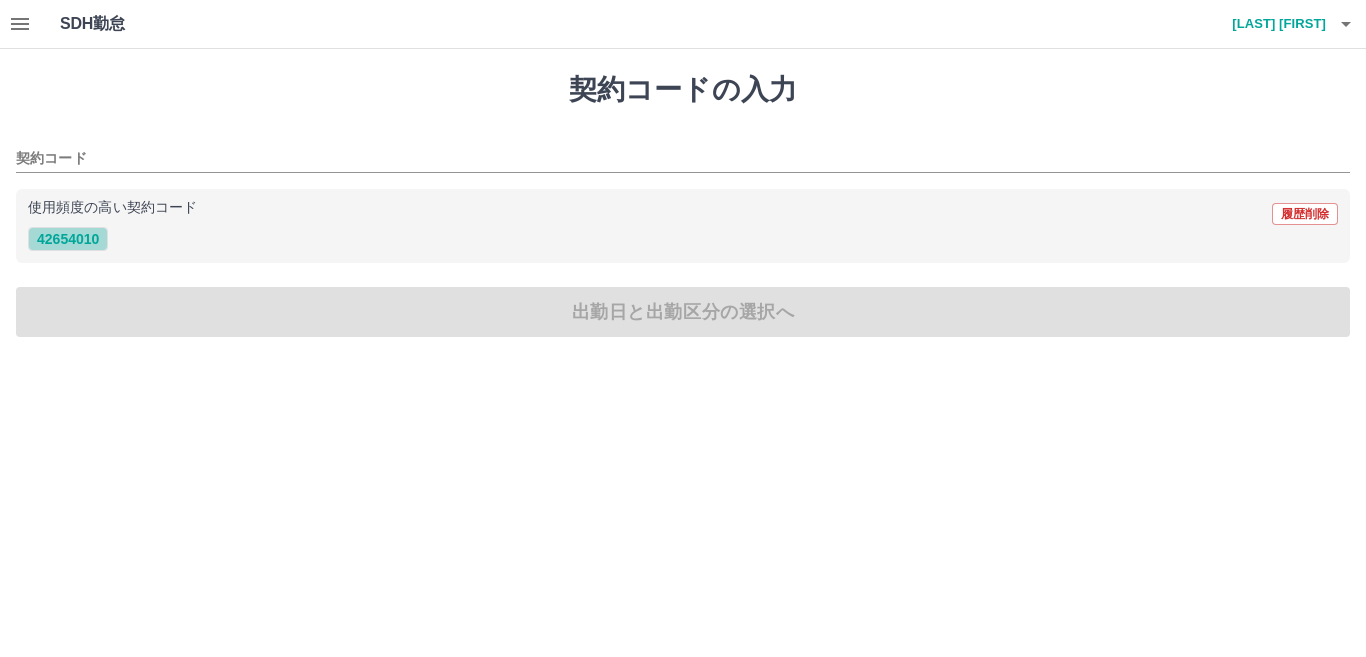click on "42654010" at bounding box center [68, 239] 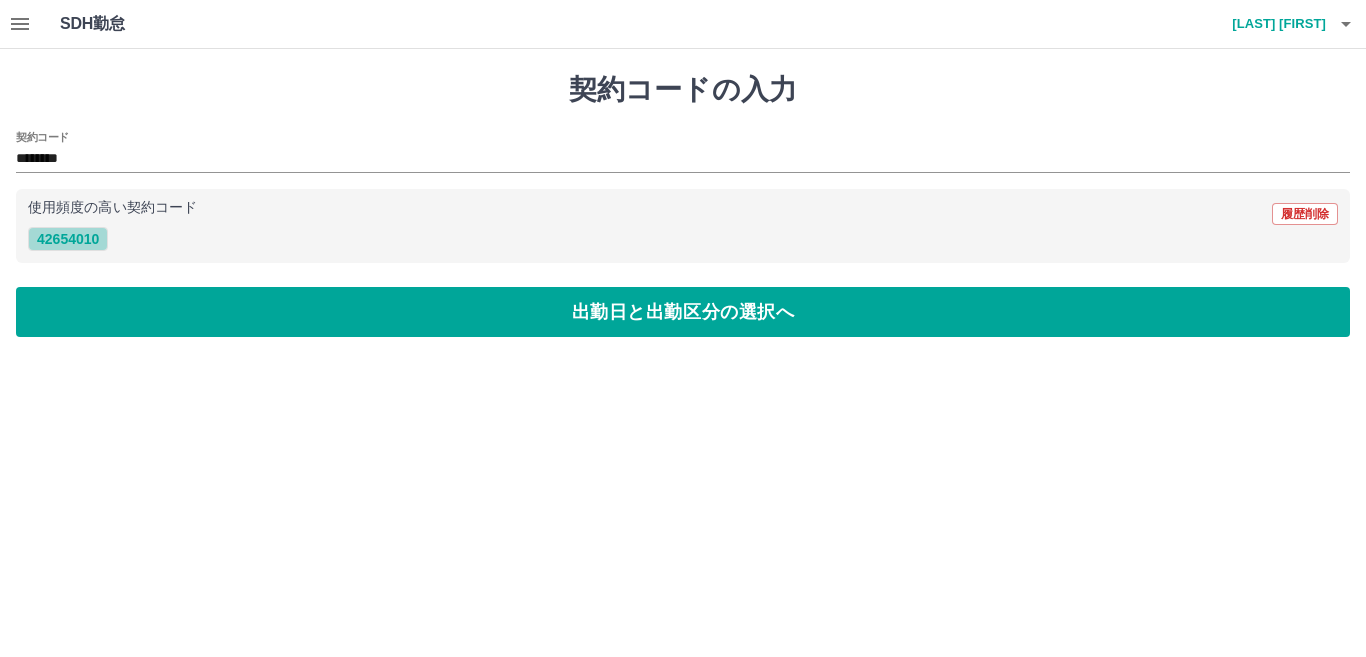 click on "42654010" at bounding box center [68, 239] 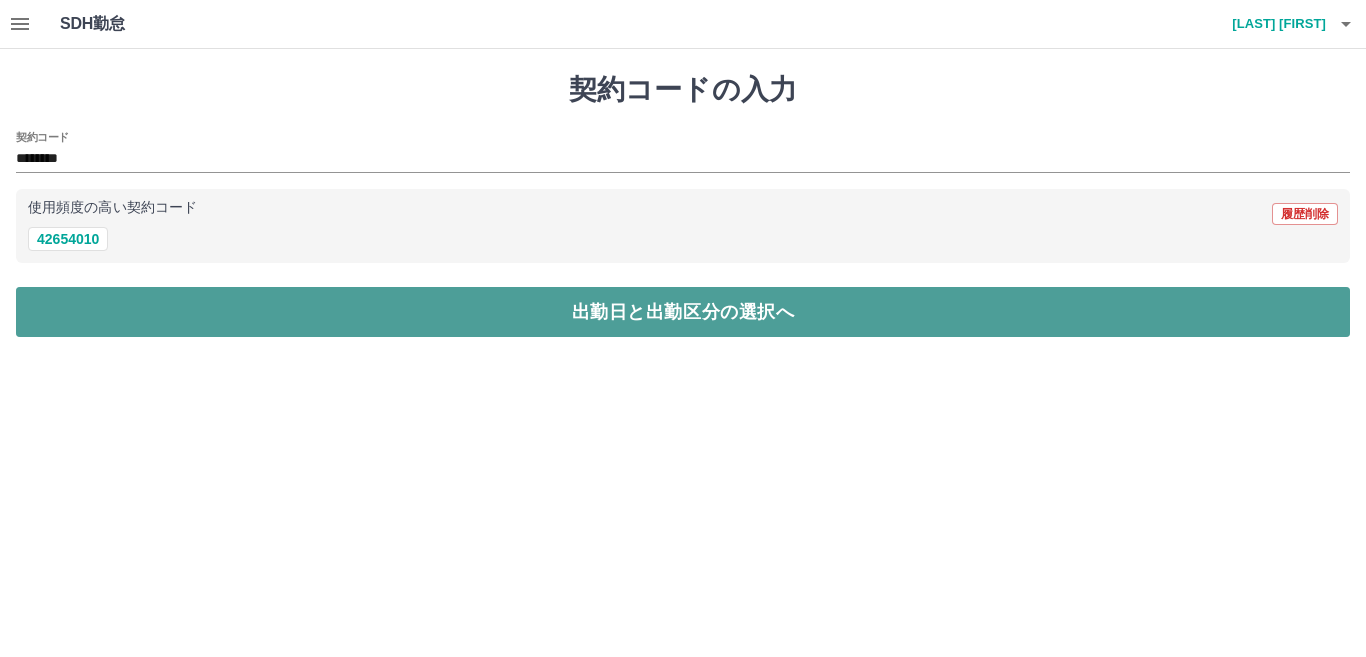 click on "出勤日と出勤区分の選択へ" at bounding box center (683, 312) 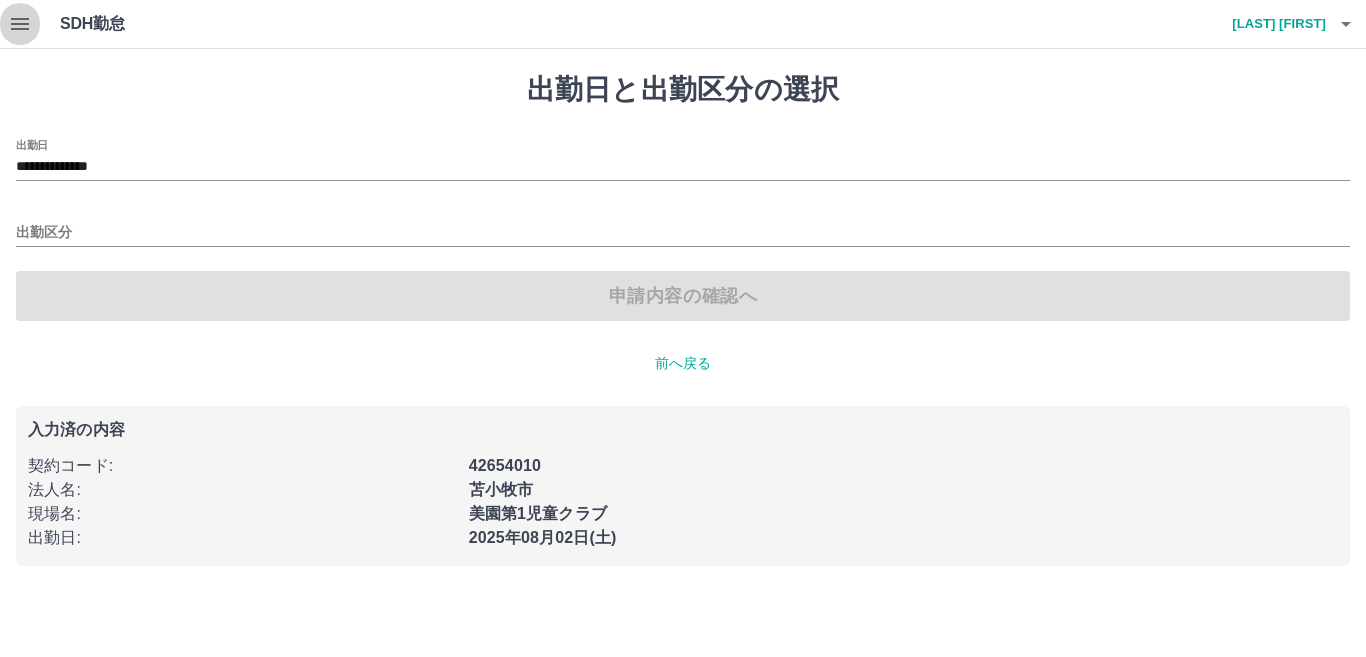click 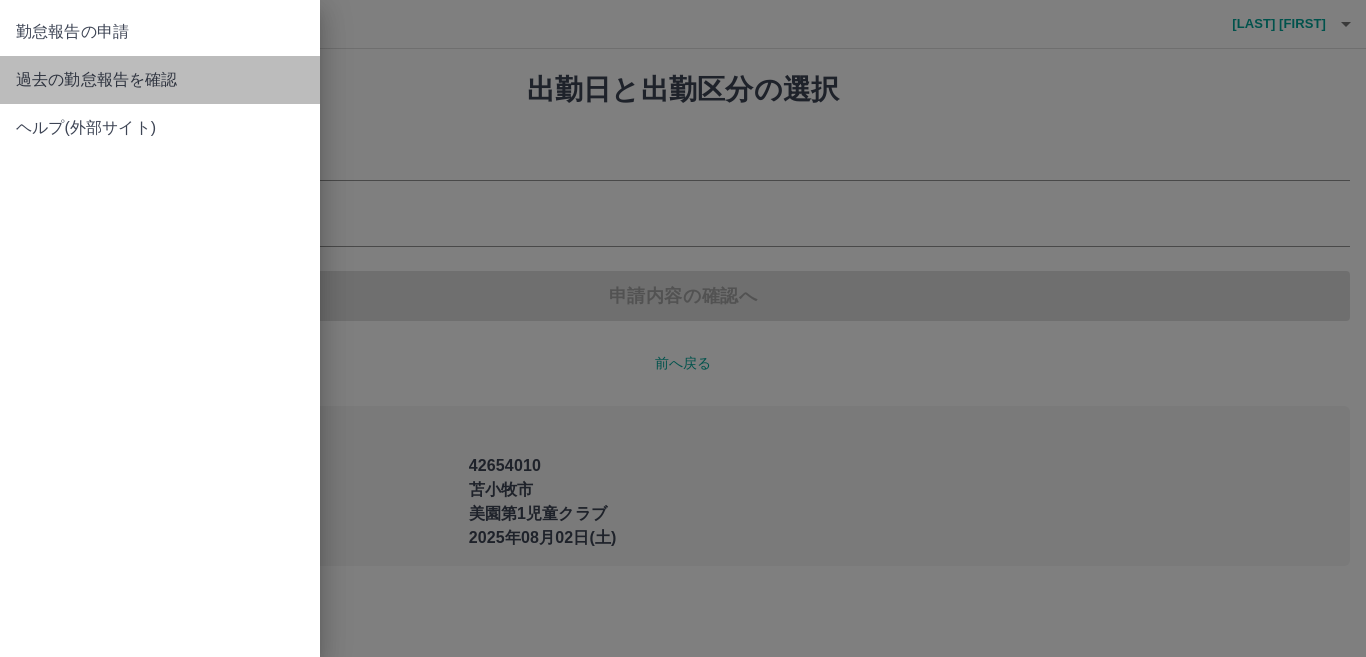 click on "過去の勤怠報告を確認" at bounding box center (160, 80) 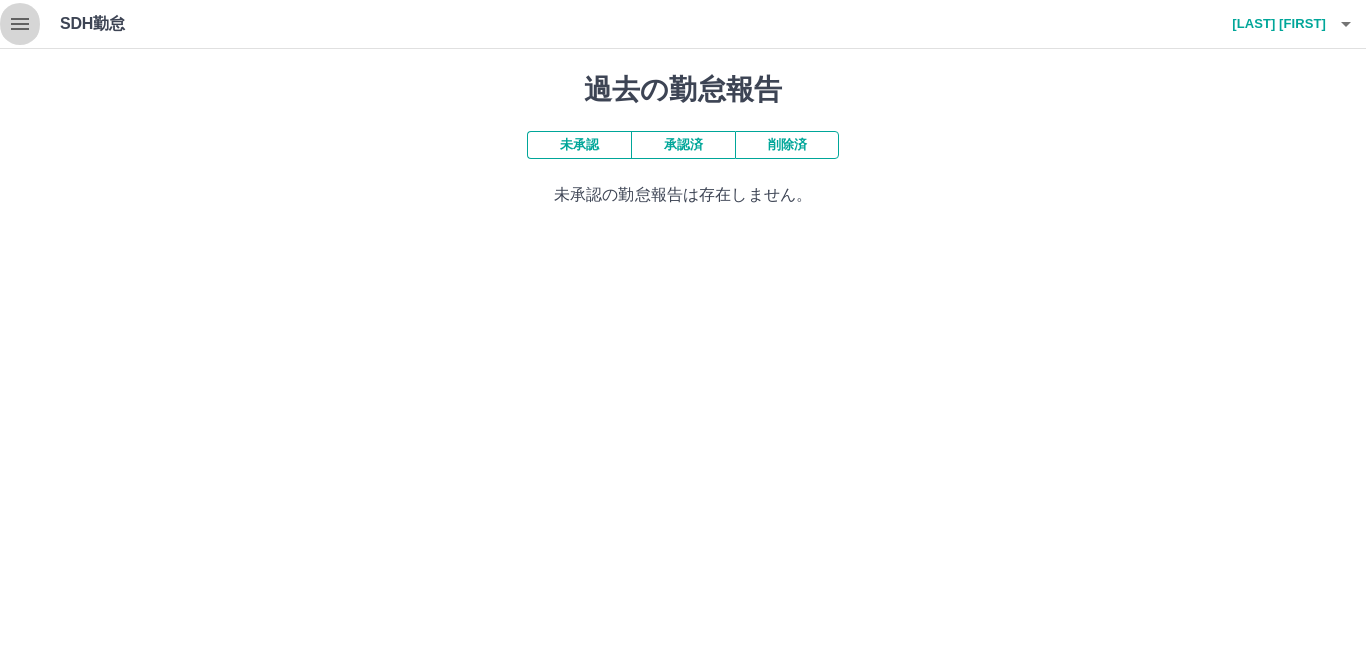 click 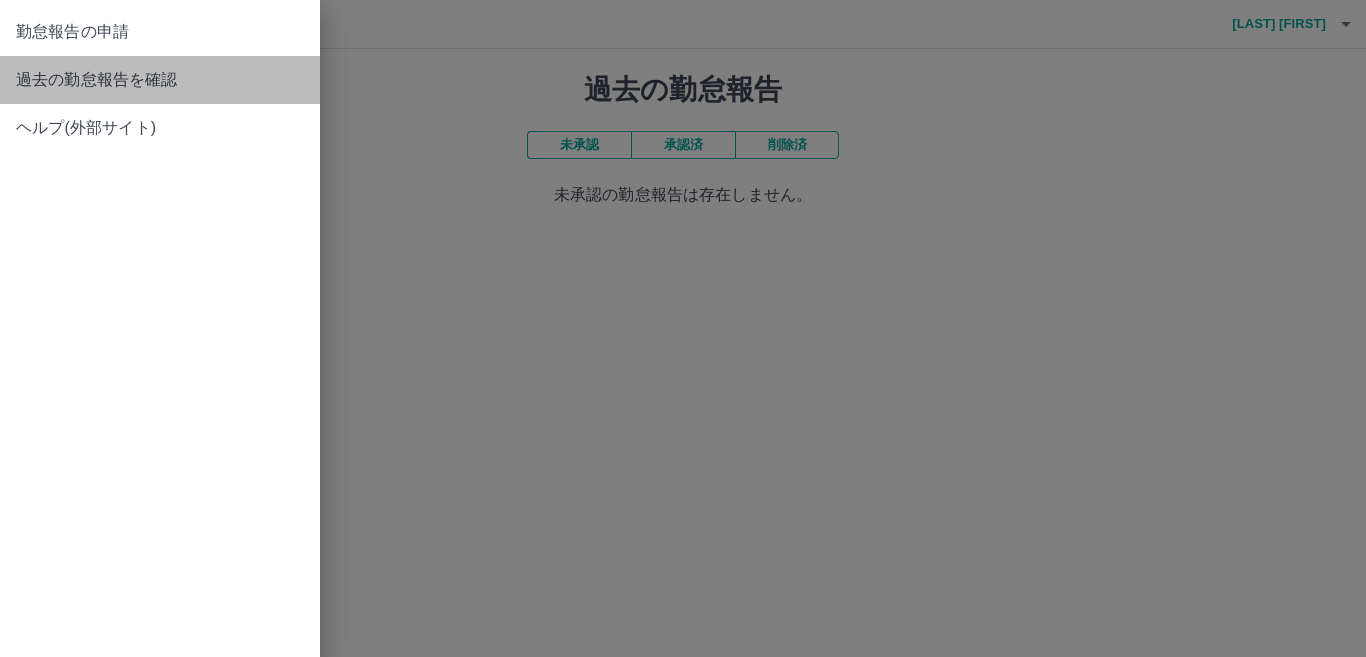 click on "過去の勤怠報告を確認" at bounding box center [160, 80] 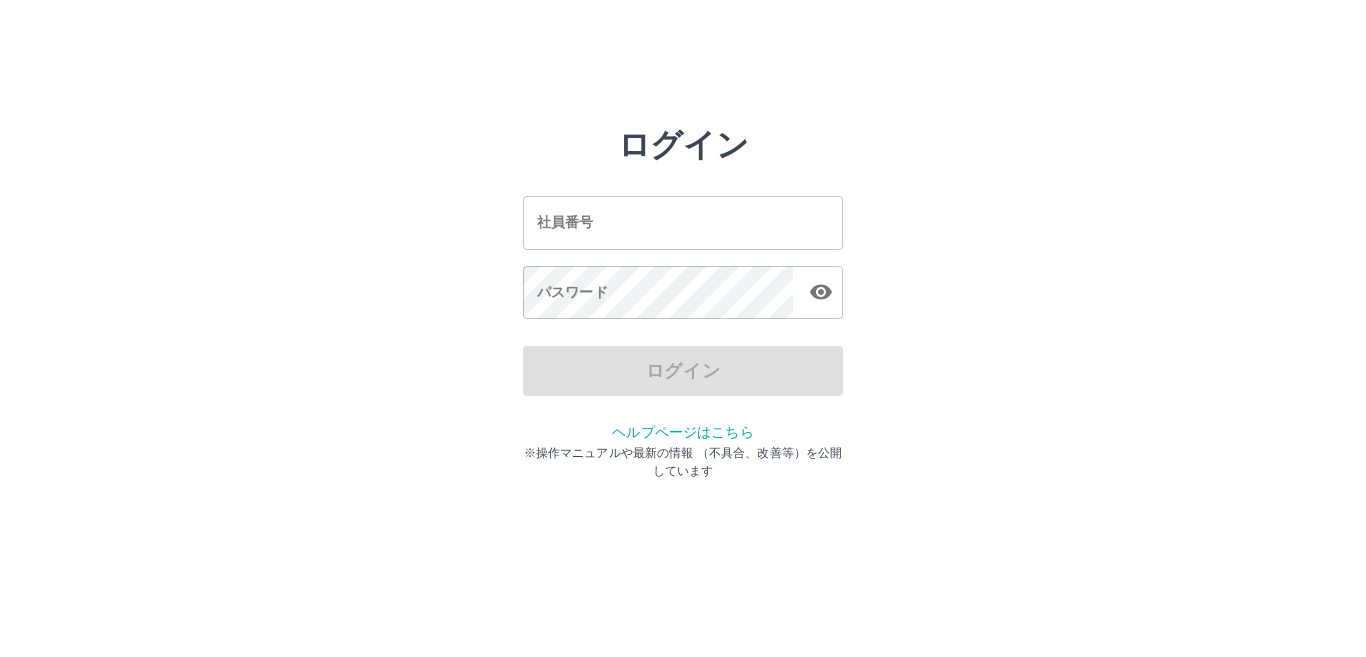 scroll, scrollTop: 0, scrollLeft: 0, axis: both 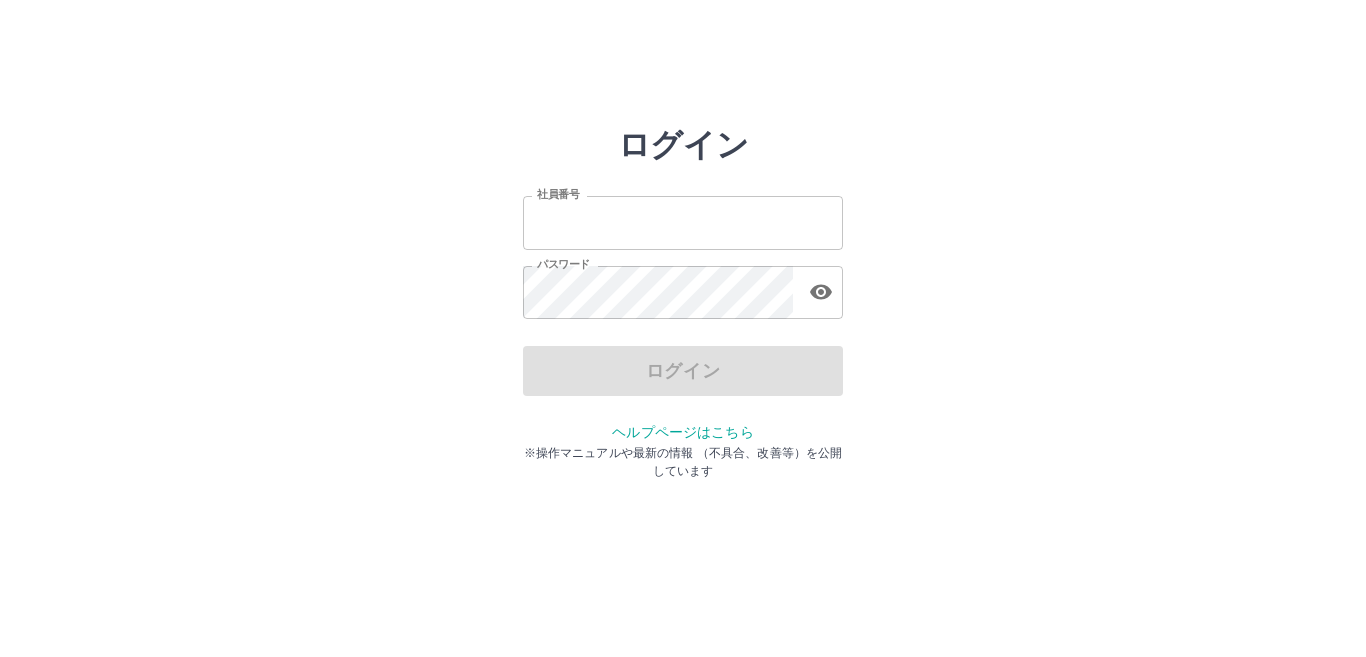 type on "*******" 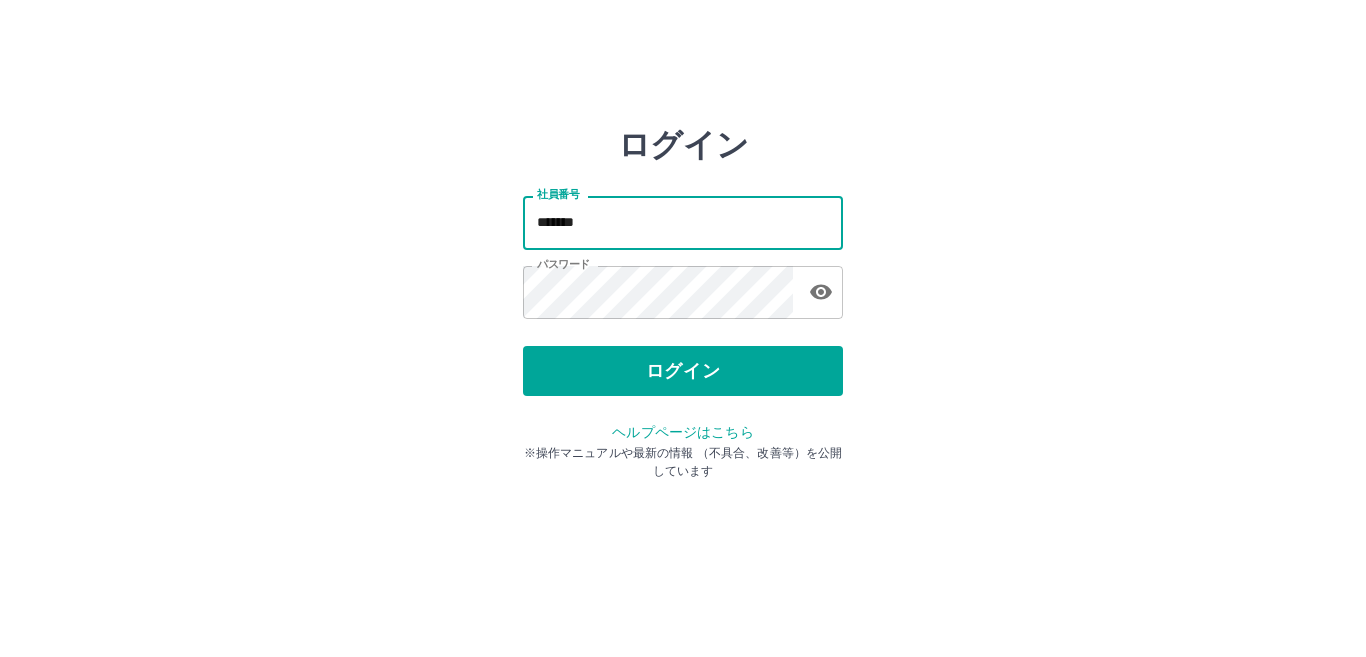 click on "*******" at bounding box center (683, 222) 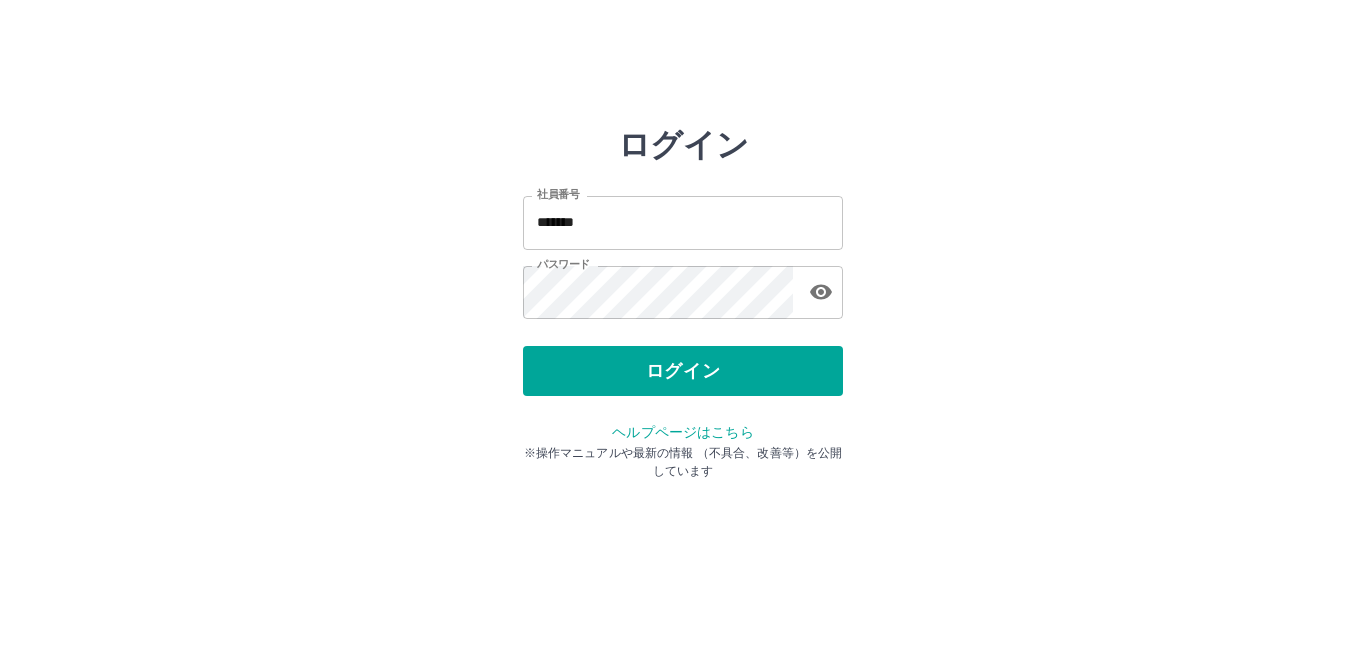 click on "ログイン 社員番号 ******* 社員番号 パスワード パスワード ログイン ヘルプページはこちら ※操作マニュアルや最新の情報 （不具合、改善等）を公開しています" at bounding box center [683, 286] 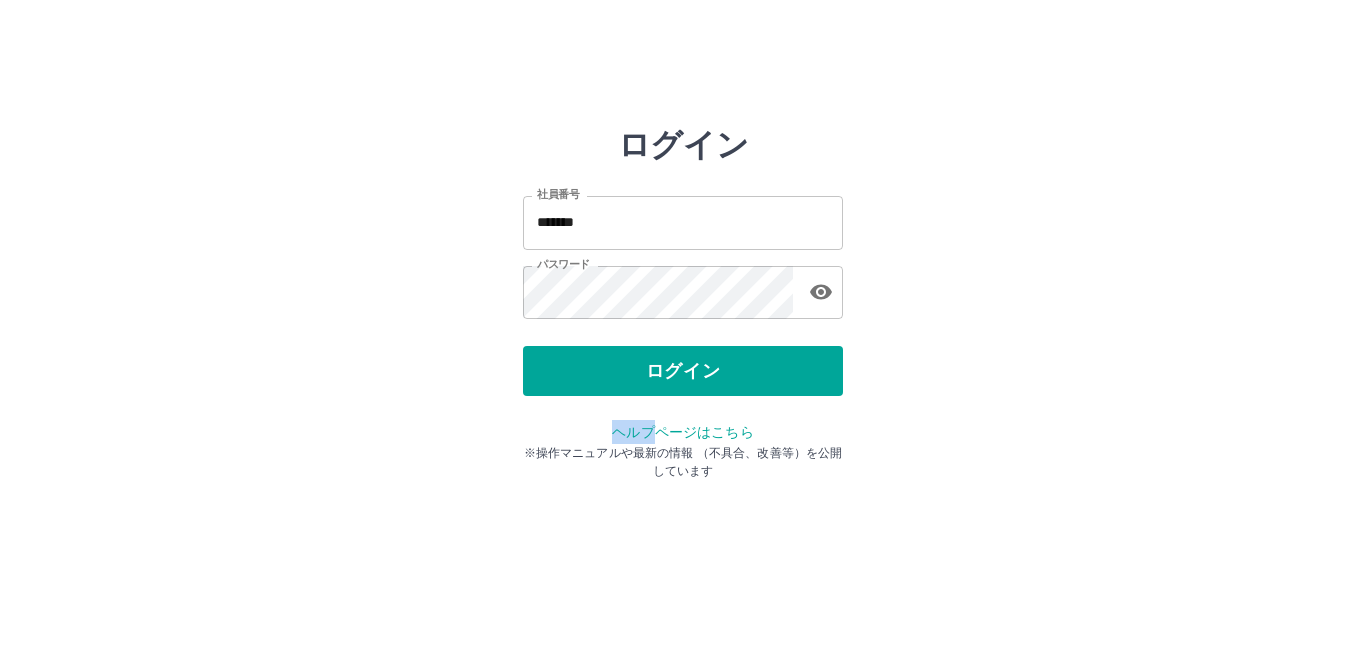 click on "ログイン 社員番号 ******* 社員番号 パスワード パスワード ログイン ヘルプページはこちら ※操作マニュアルや最新の情報 （不具合、改善等）を公開しています" at bounding box center [683, 286] 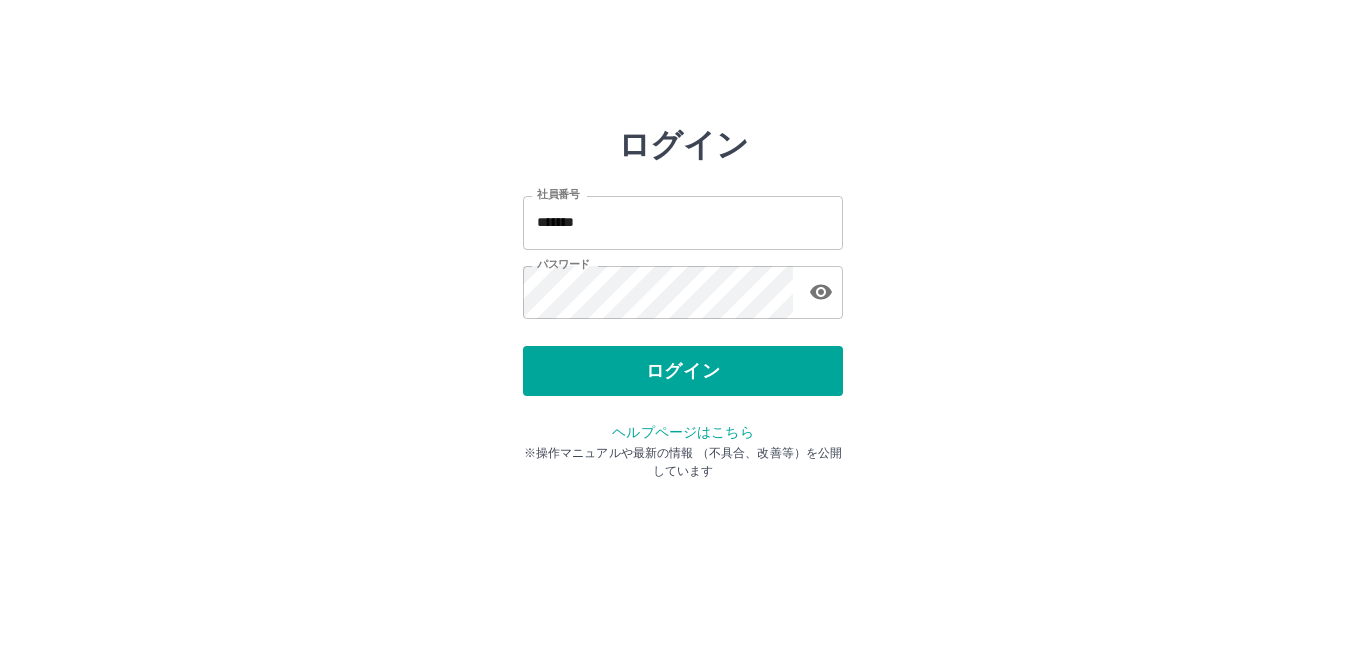 click on "ログイン 社員番号 ******* 社員番号 パスワード パスワード ログイン ヘルプページはこちら ※操作マニュアルや最新の情報 （不具合、改善等）を公開しています" at bounding box center (683, 286) 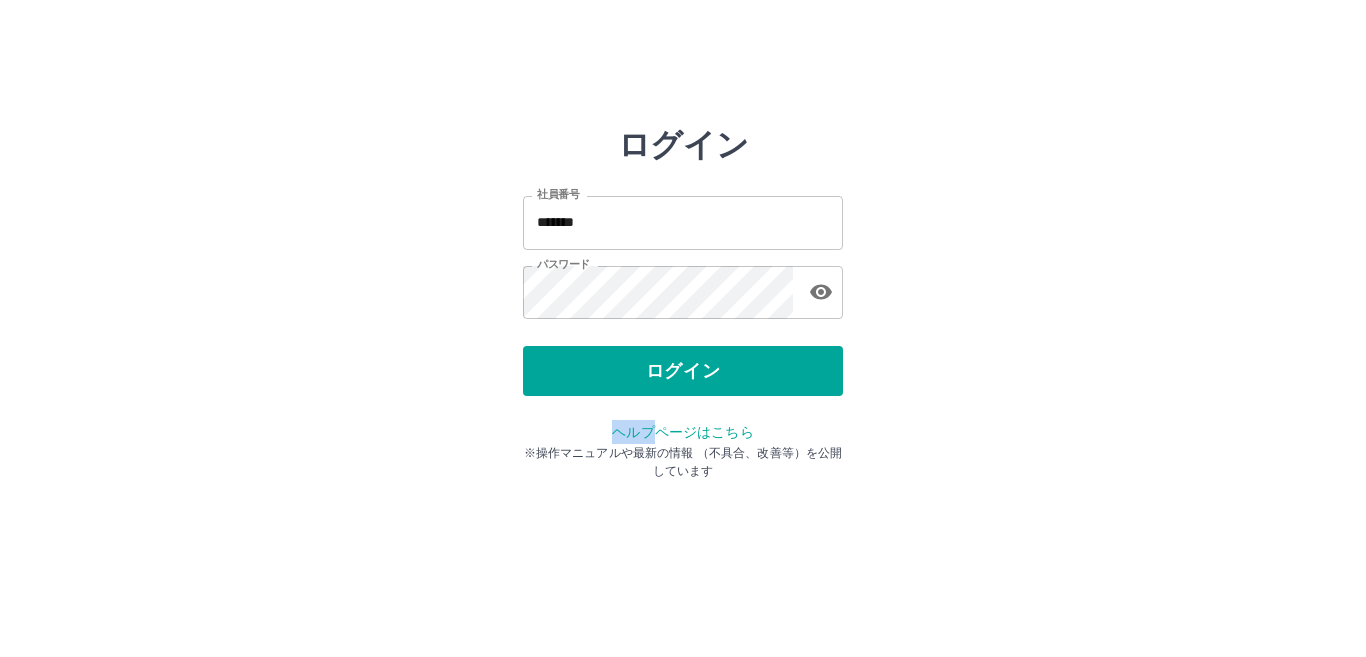 click on "ログイン 社員番号 ******* 社員番号 パスワード パスワード ログイン ヘルプページはこちら ※操作マニュアルや最新の情報 （不具合、改善等）を公開しています" at bounding box center (683, 286) 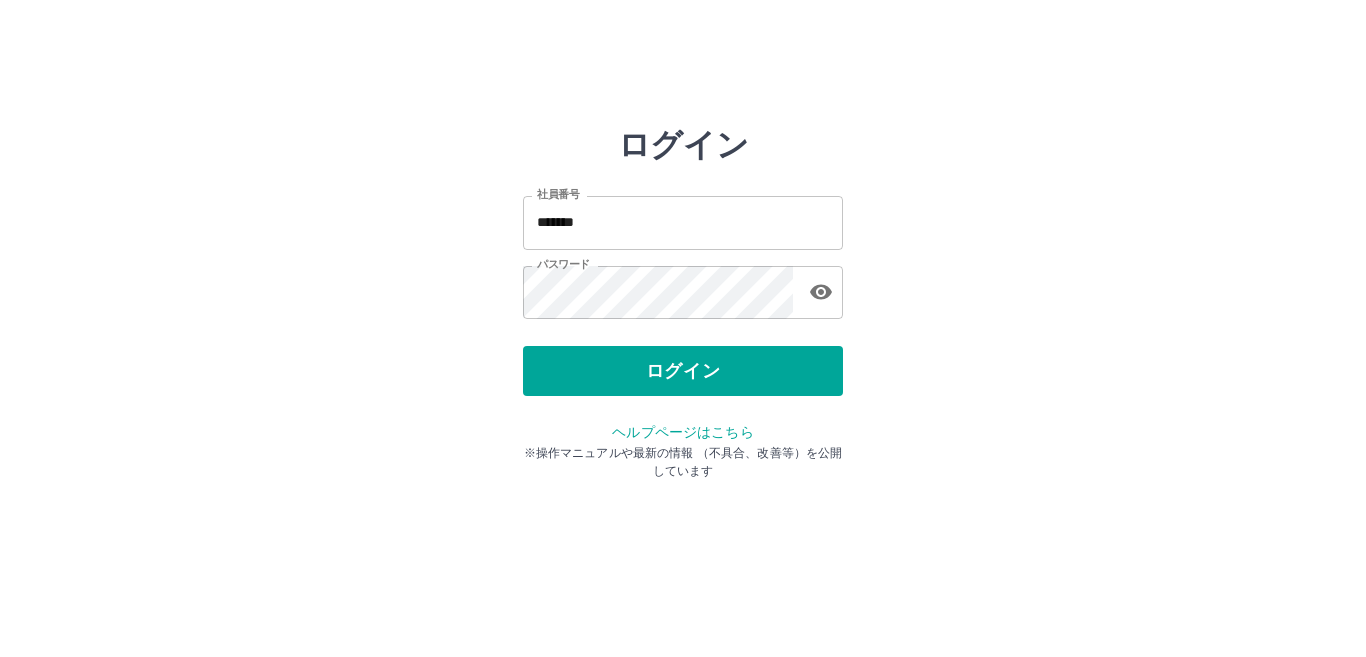 click on "社員番号 ******* 社員番号 パスワード パスワード" at bounding box center [683, 254] 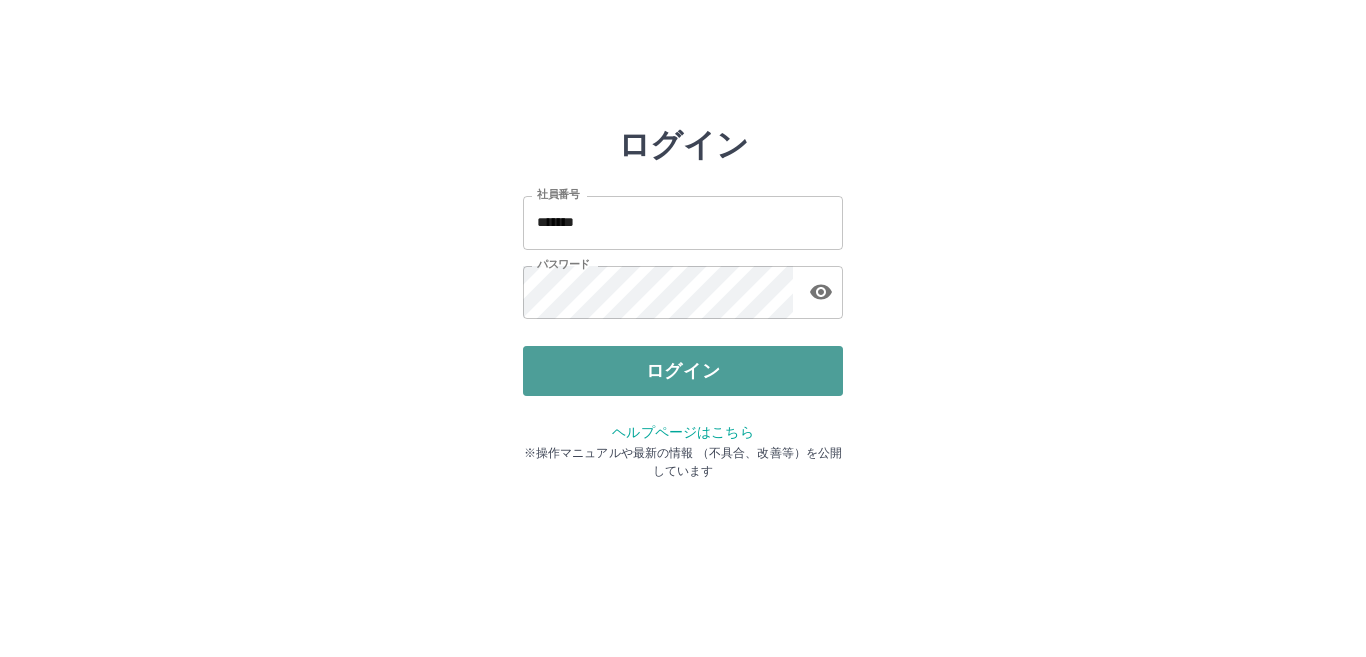 click on "ログイン" at bounding box center [683, 371] 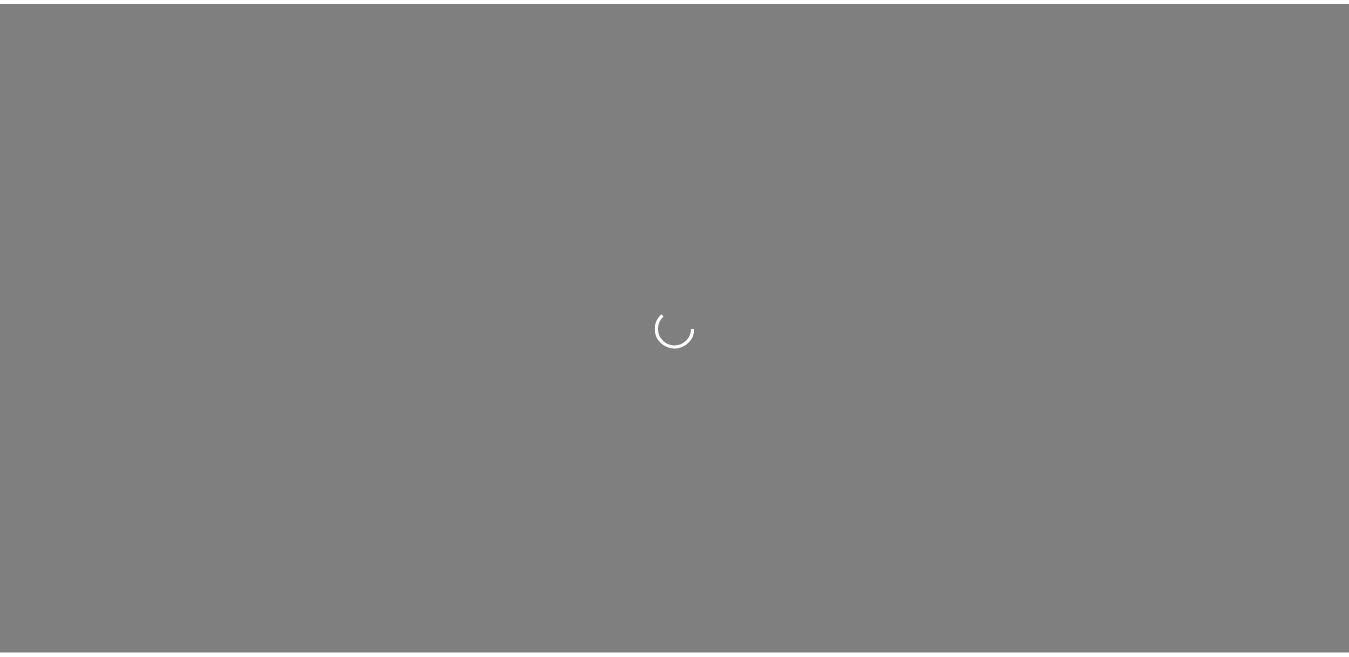 scroll, scrollTop: 0, scrollLeft: 0, axis: both 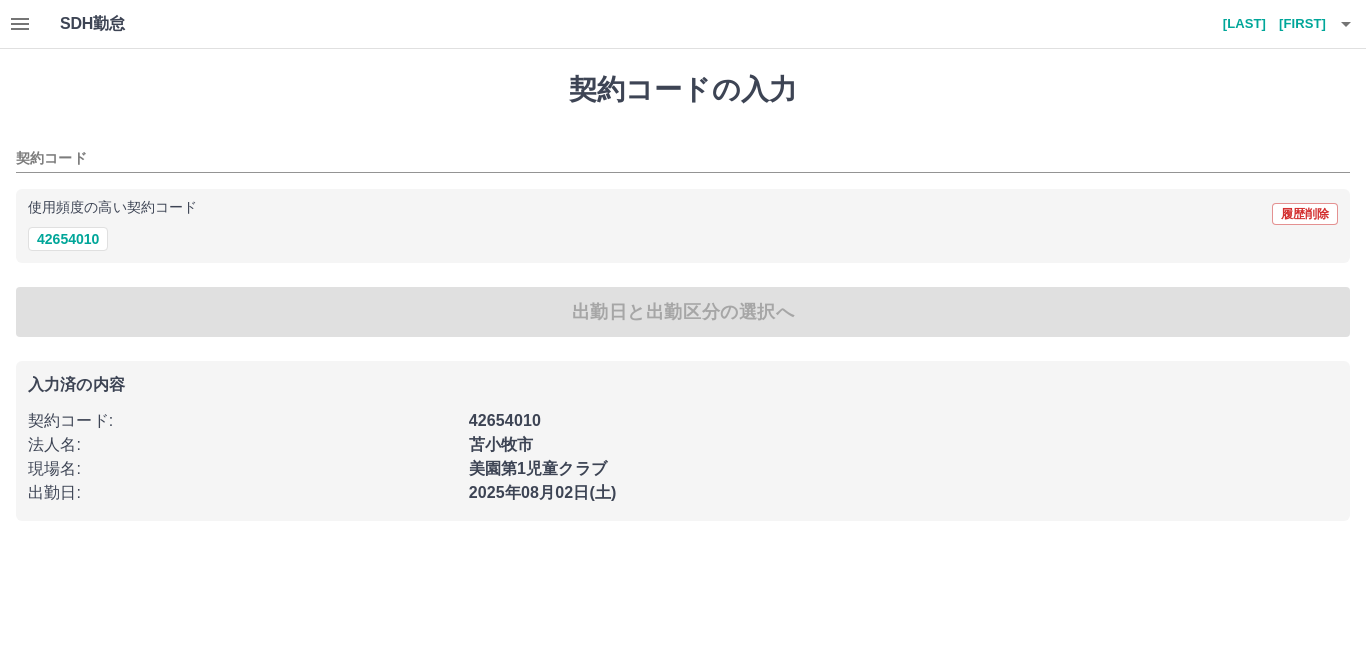 type on "********" 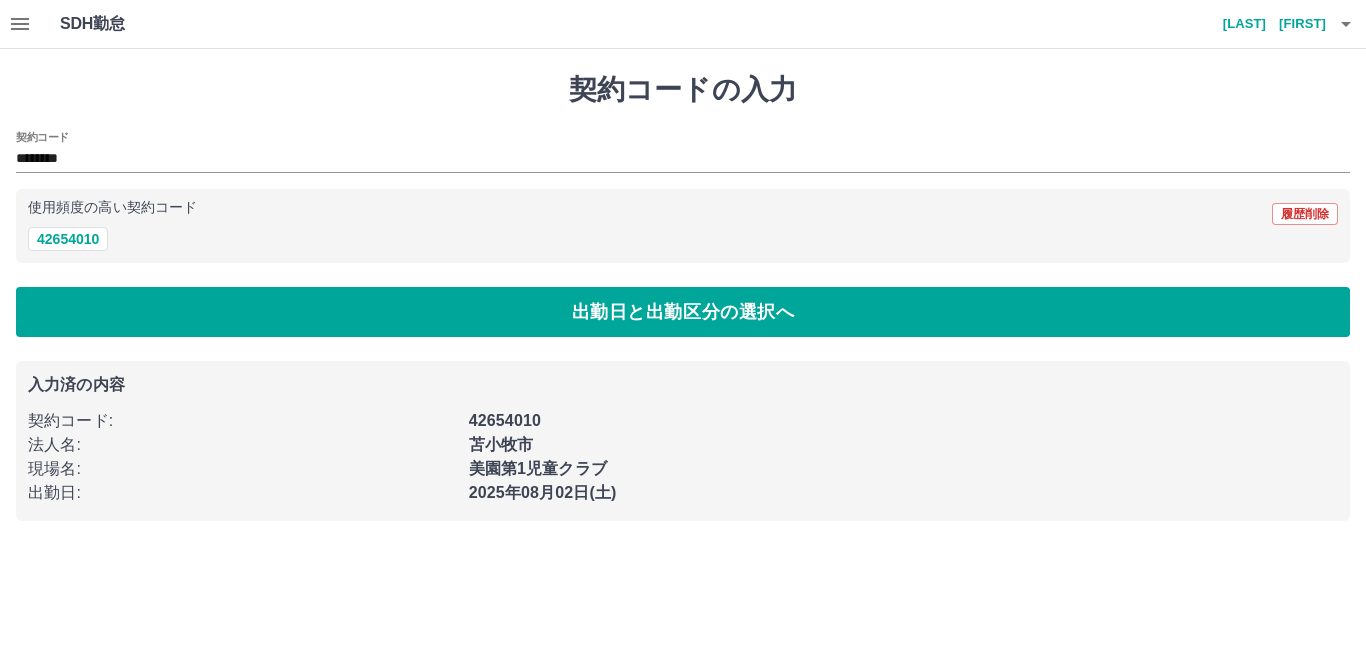 click on "苫小牧市" at bounding box center [897, 439] 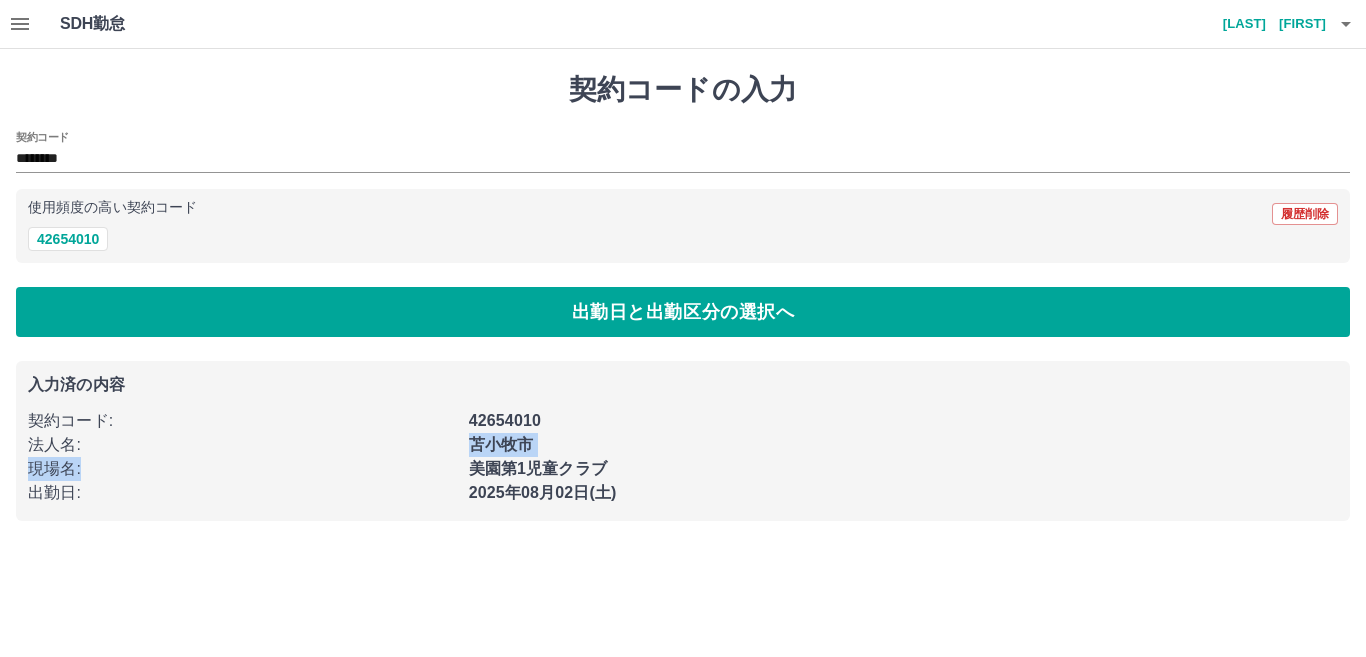 drag, startPoint x: 396, startPoint y: 464, endPoint x: 334, endPoint y: 443, distance: 65.459915 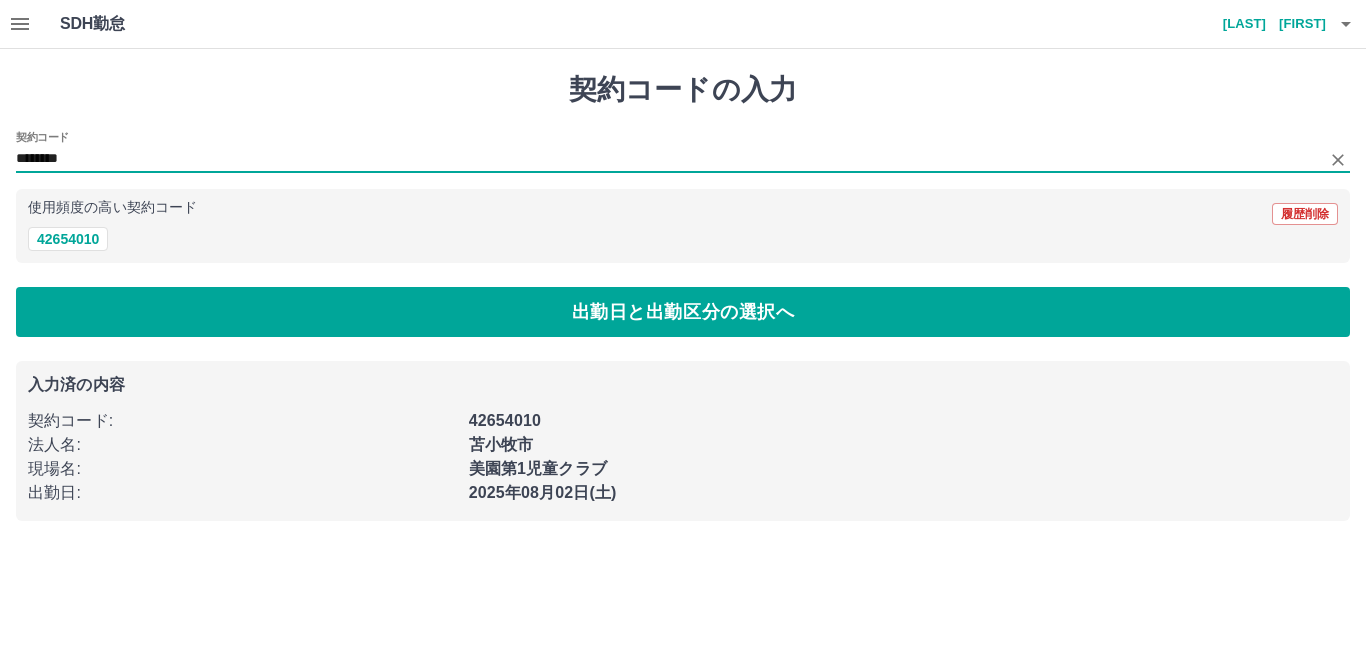 click on "********" at bounding box center (668, 159) 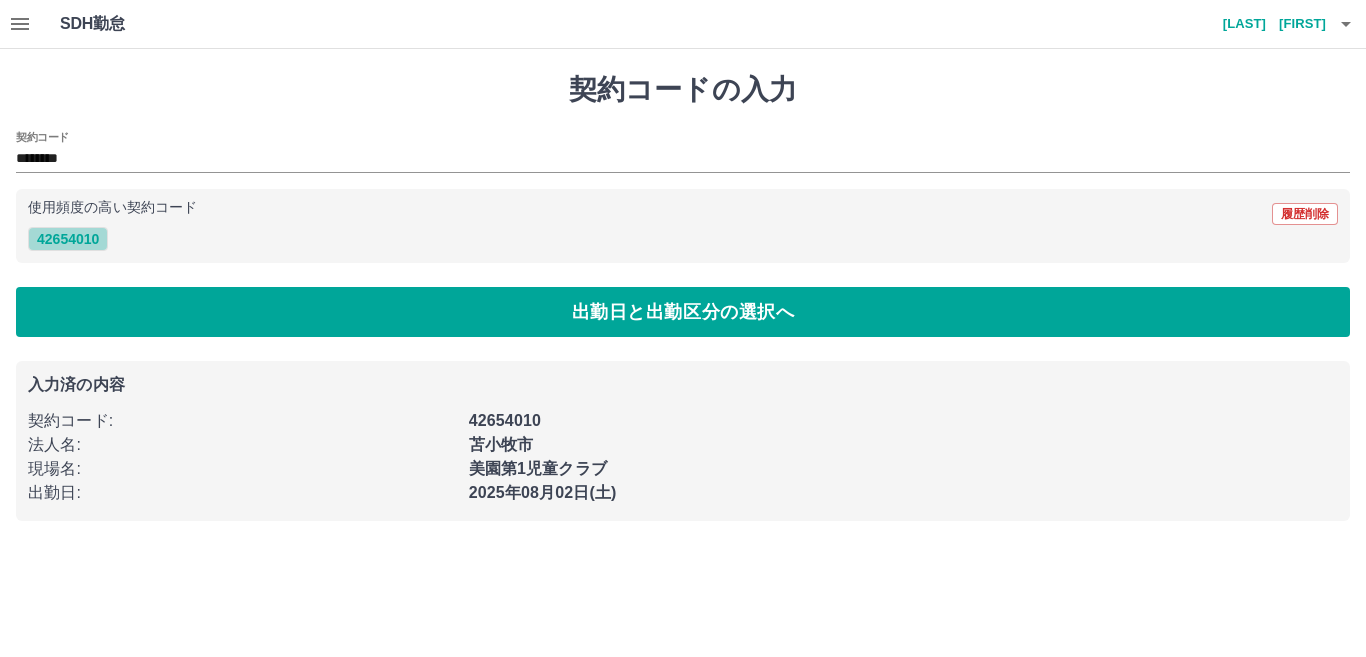 click on "42654010" at bounding box center (68, 239) 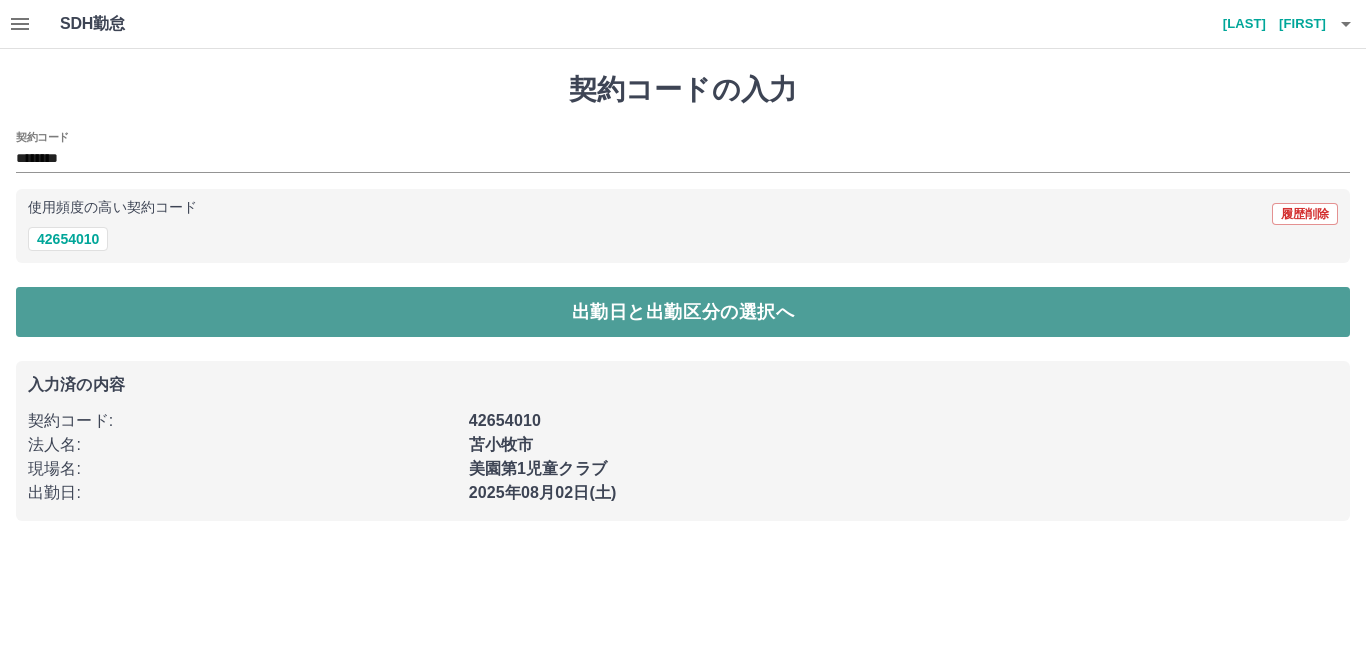 click on "出勤日と出勤区分の選択へ" at bounding box center [683, 312] 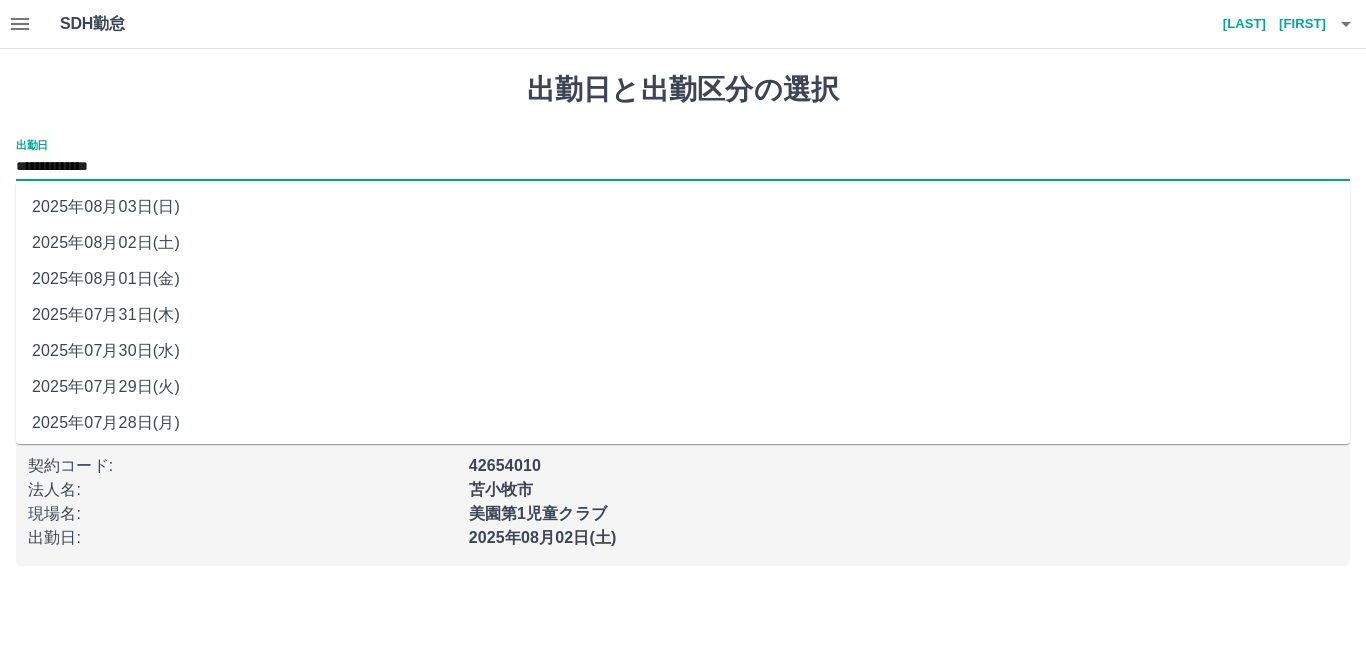 click on "**********" at bounding box center (683, 167) 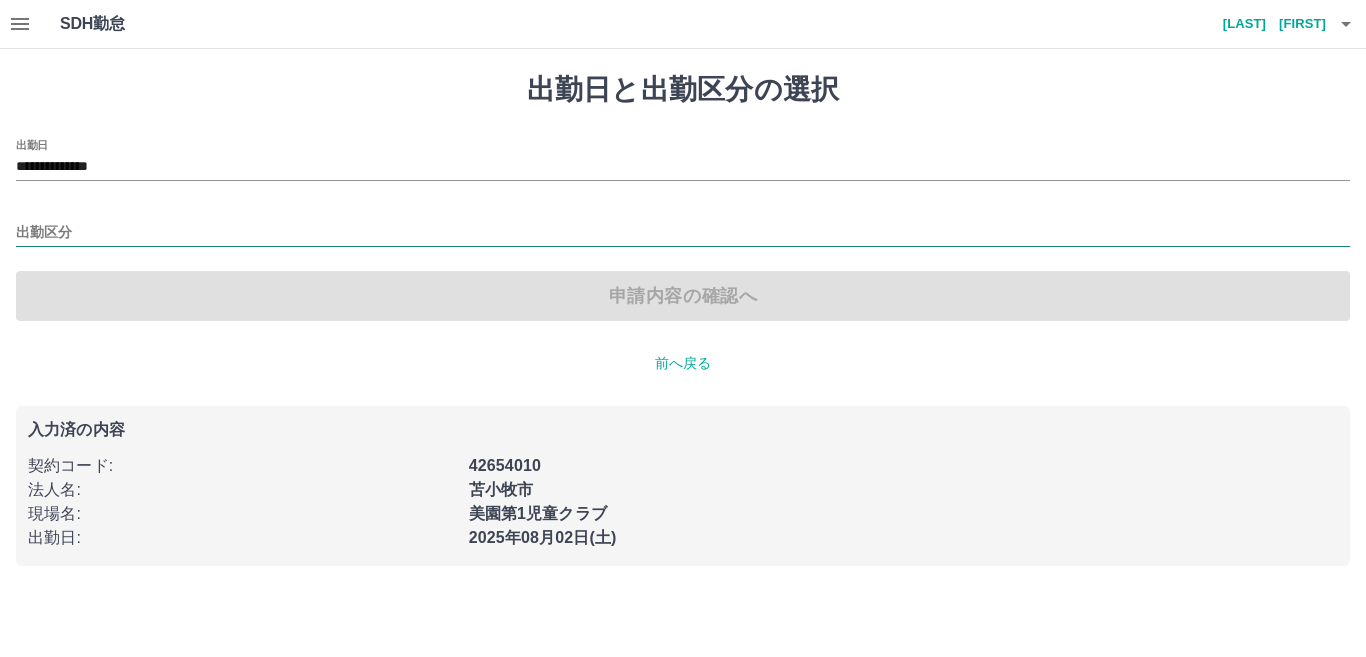 drag, startPoint x: 187, startPoint y: 321, endPoint x: 167, endPoint y: 222, distance: 101 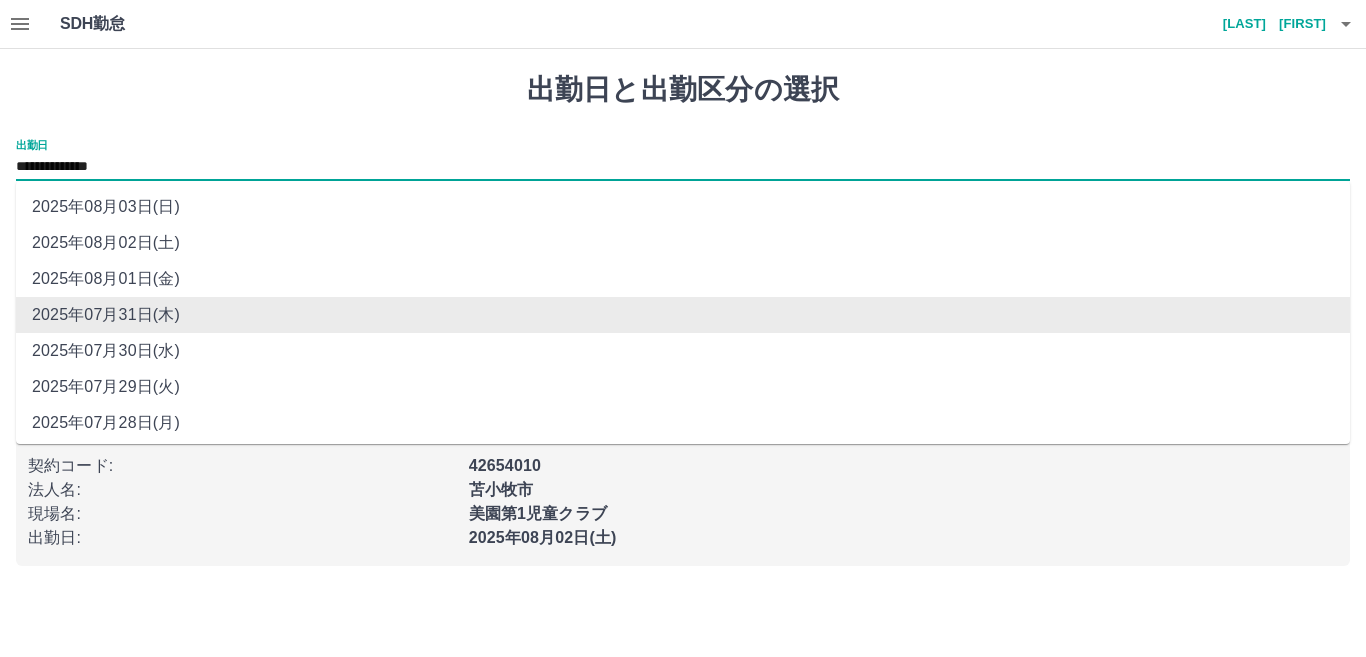 click on "**********" at bounding box center (683, 167) 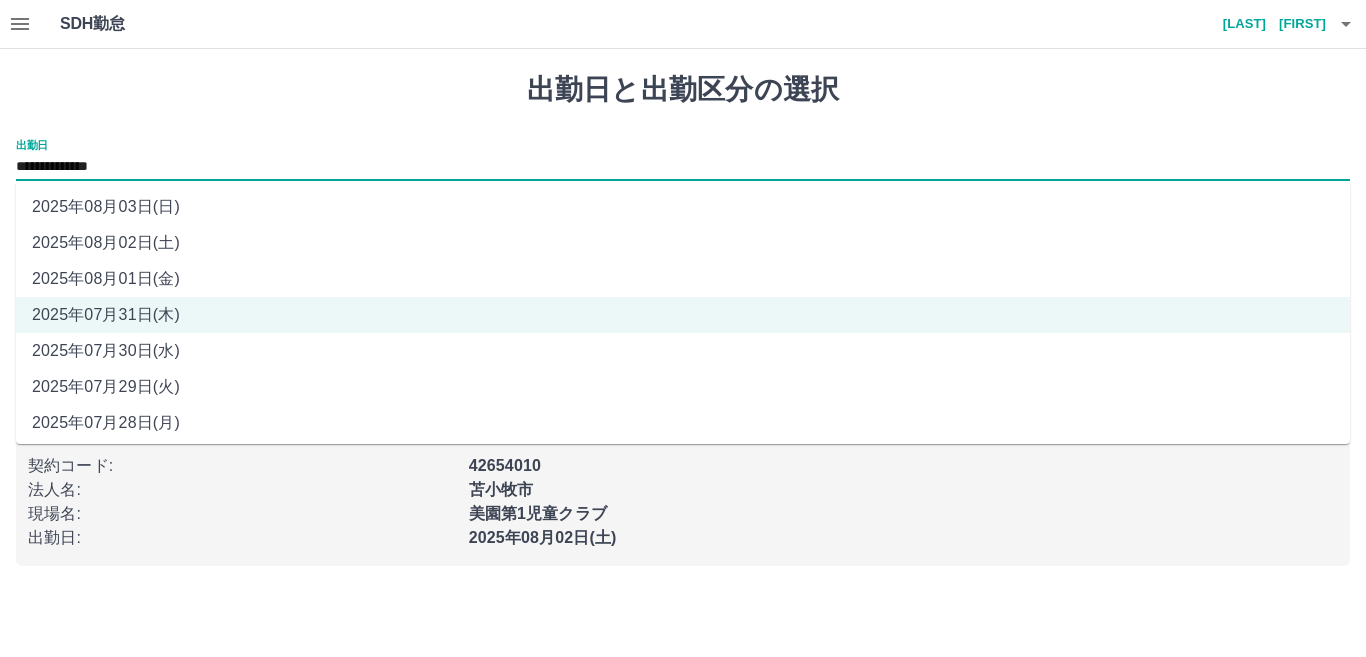 click on "2025年08月01日(金)" at bounding box center [683, 279] 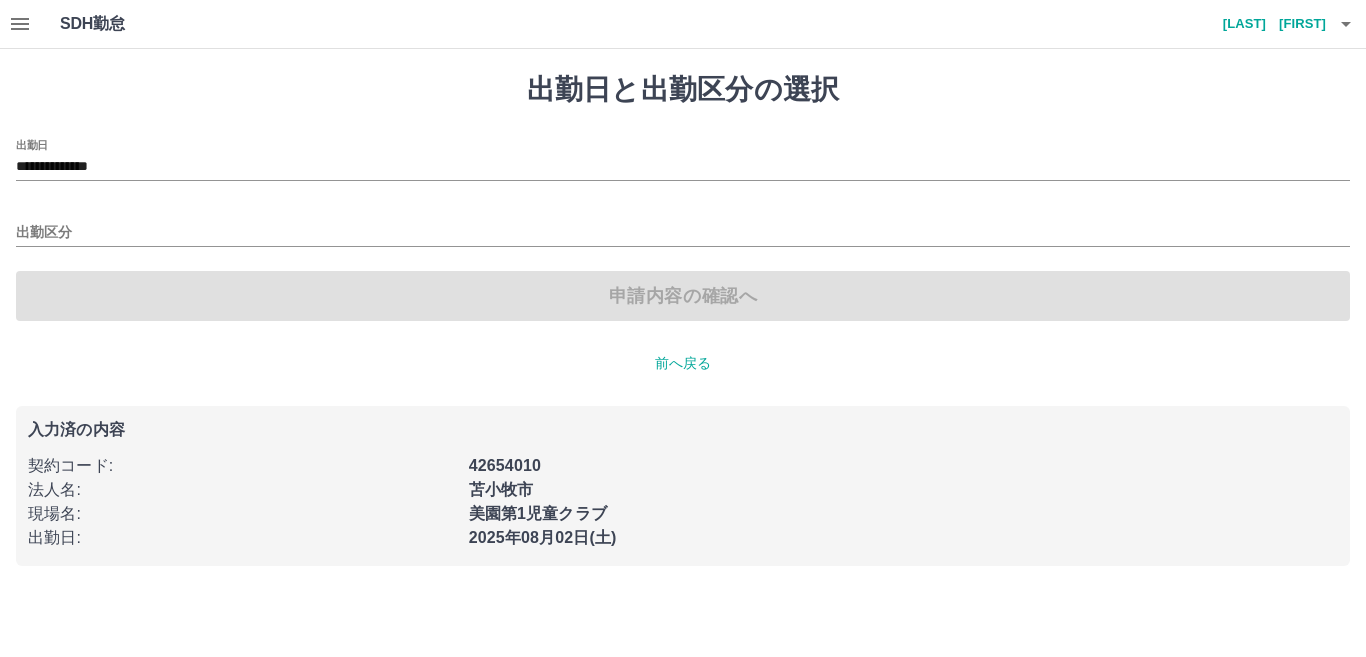 click on "**********" at bounding box center [683, 319] 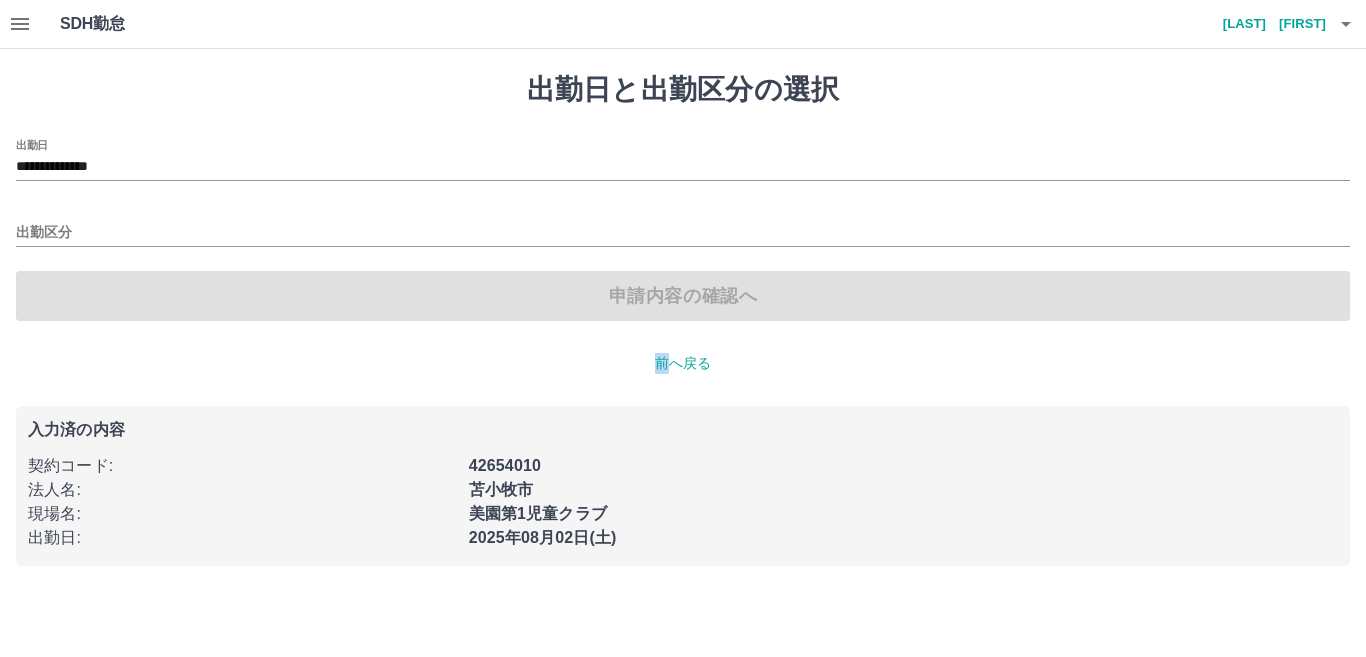 drag, startPoint x: 172, startPoint y: 375, endPoint x: 141, endPoint y: 353, distance: 38.013157 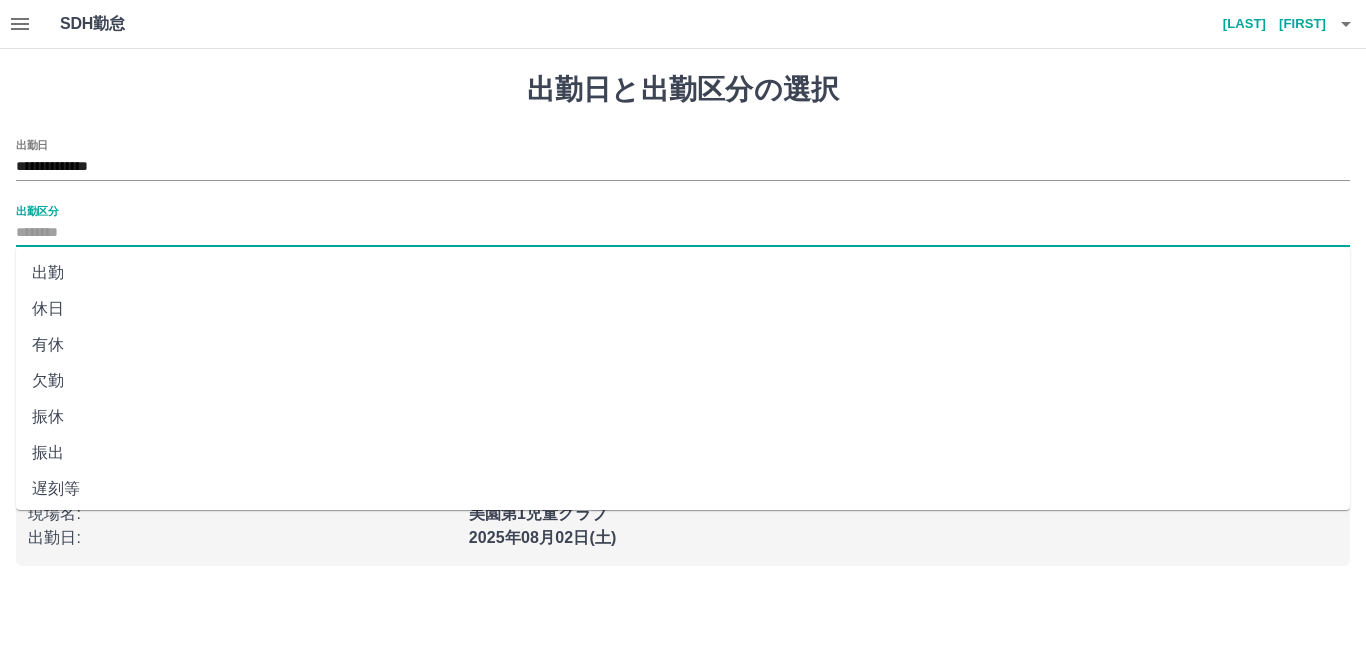 click on "出勤区分" at bounding box center [683, 233] 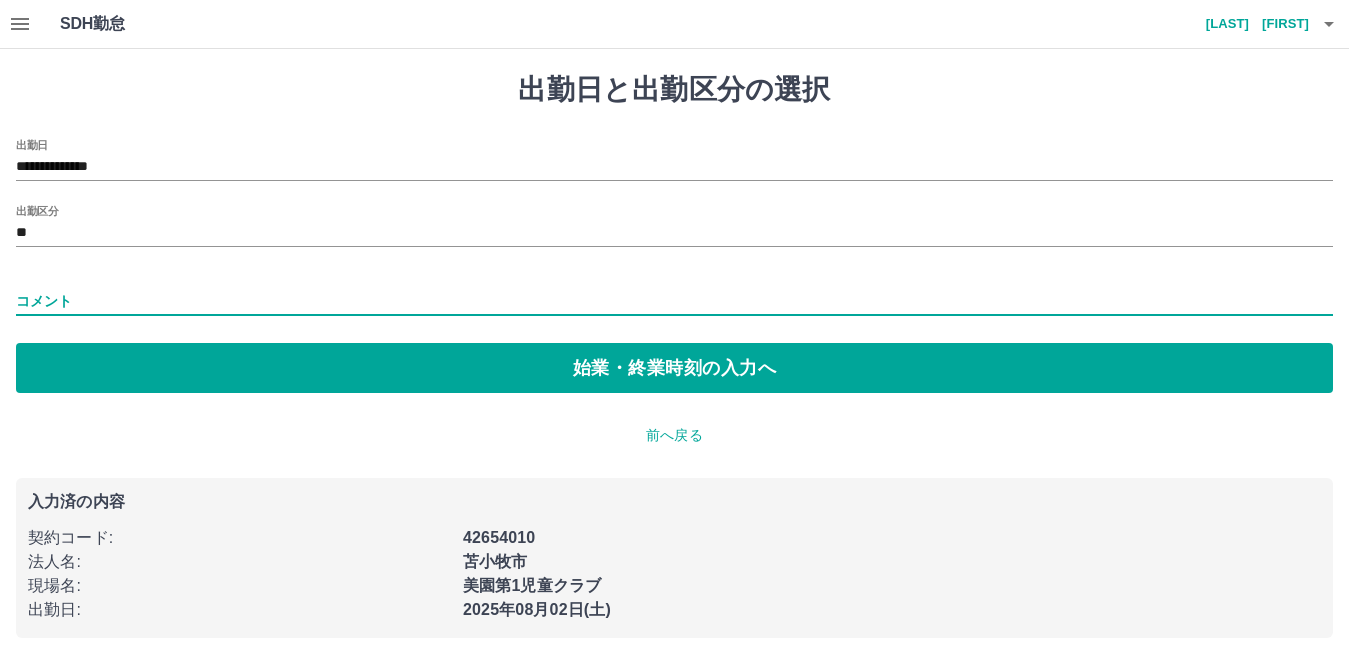 click on "コメント" at bounding box center [674, 301] 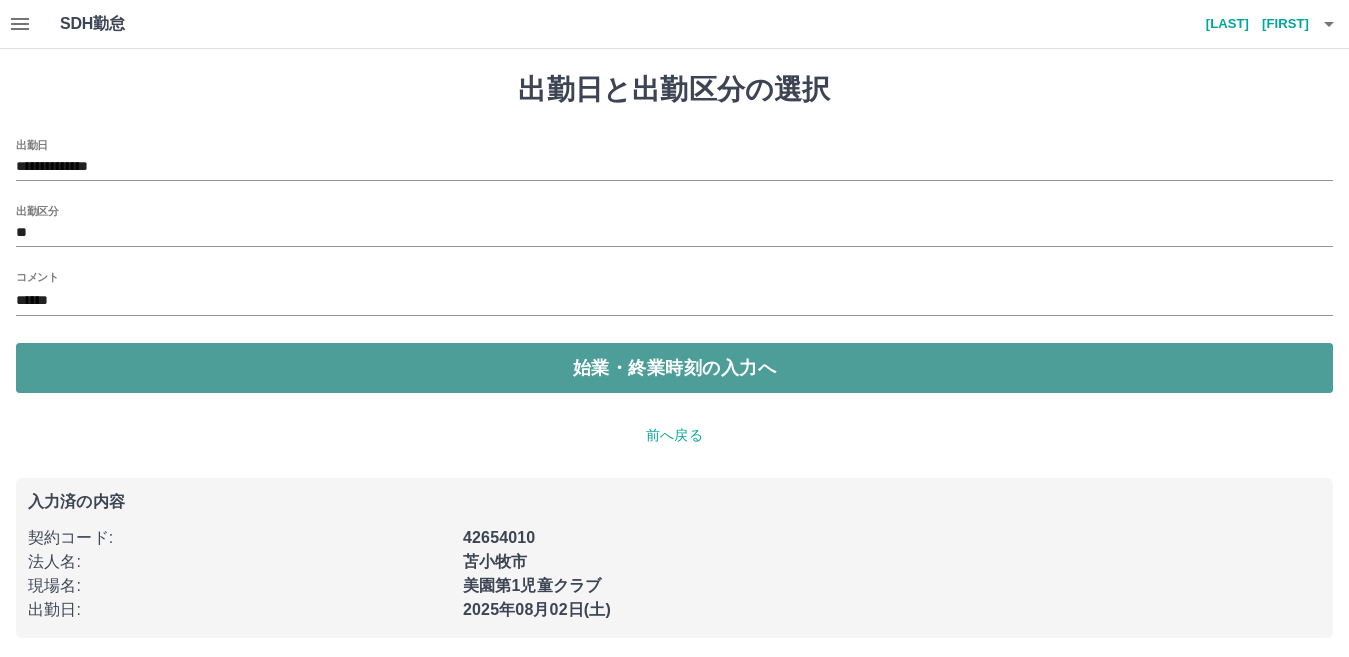 click on "始業・終業時刻の入力へ" at bounding box center (674, 368) 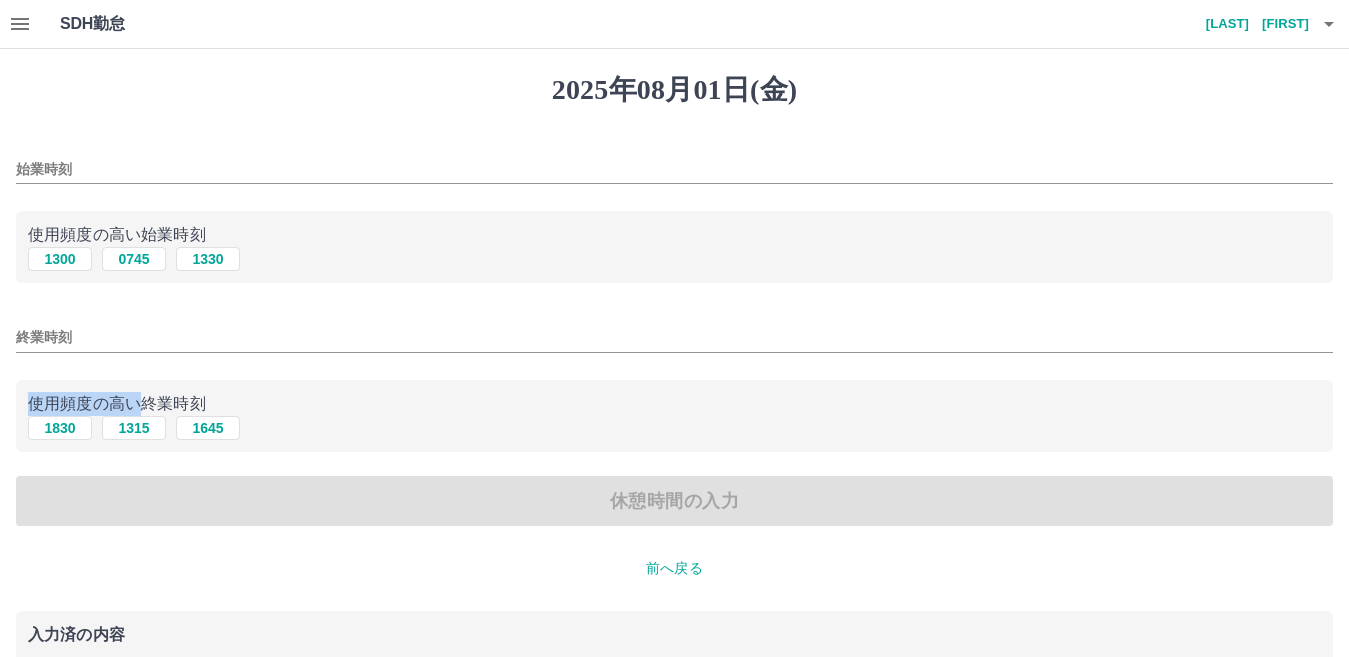 drag, startPoint x: 138, startPoint y: 368, endPoint x: 136, endPoint y: 344, distance: 24.083189 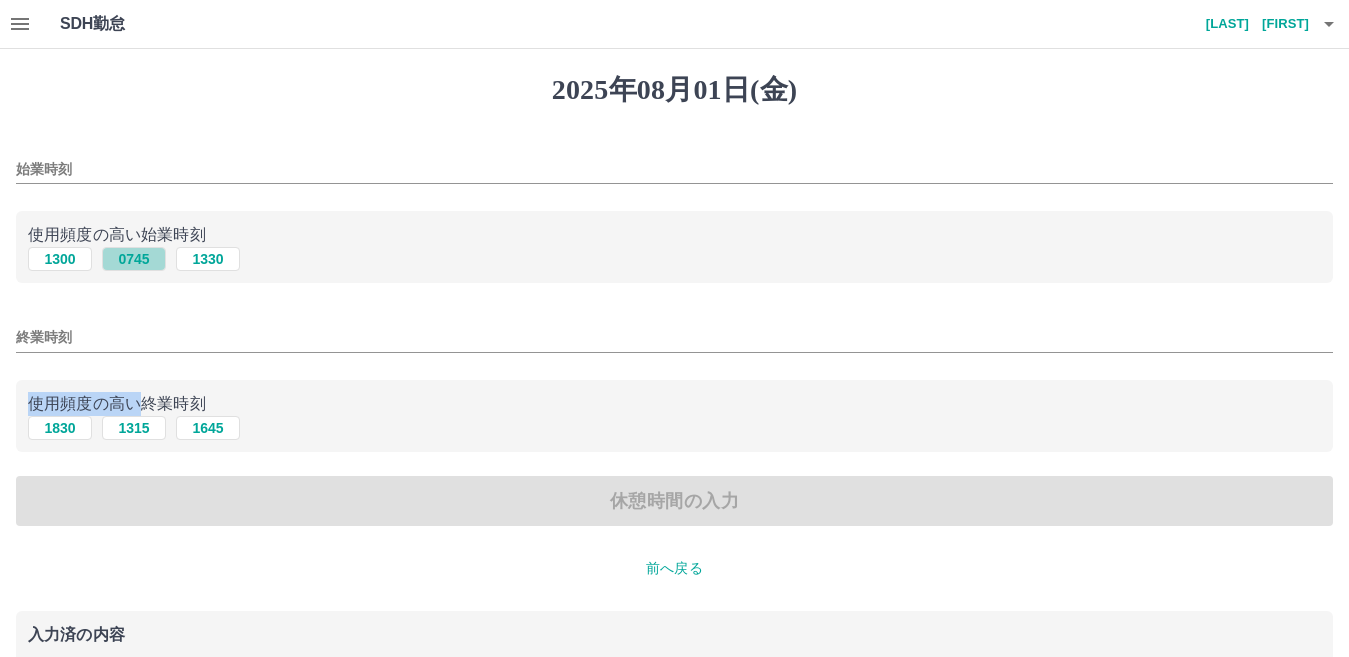 click on "0745" at bounding box center (134, 259) 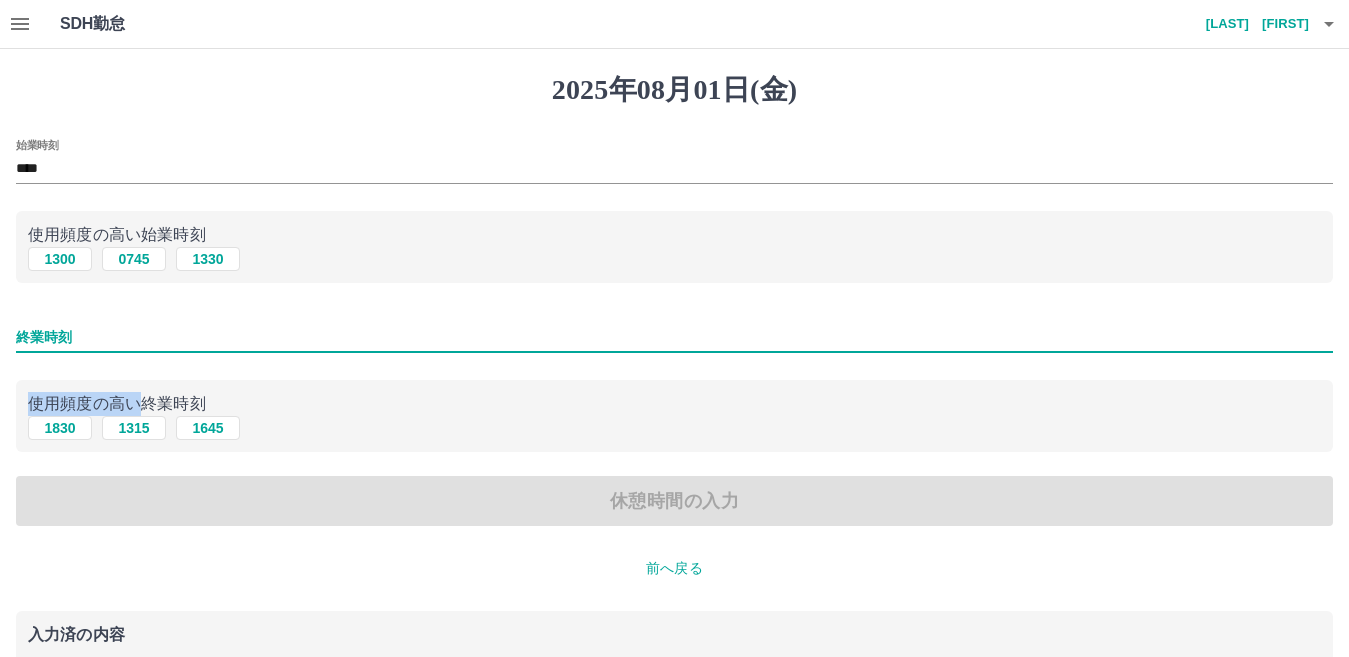 click on "終業時刻" at bounding box center [674, 337] 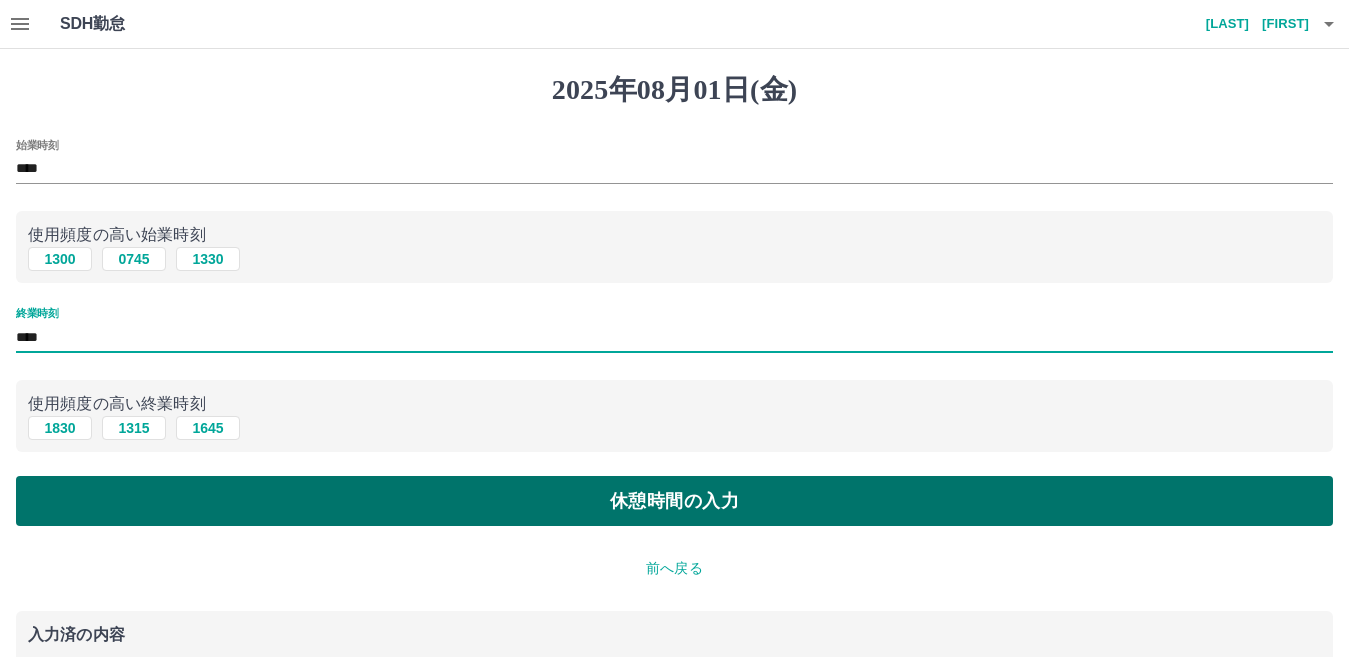 type on "****" 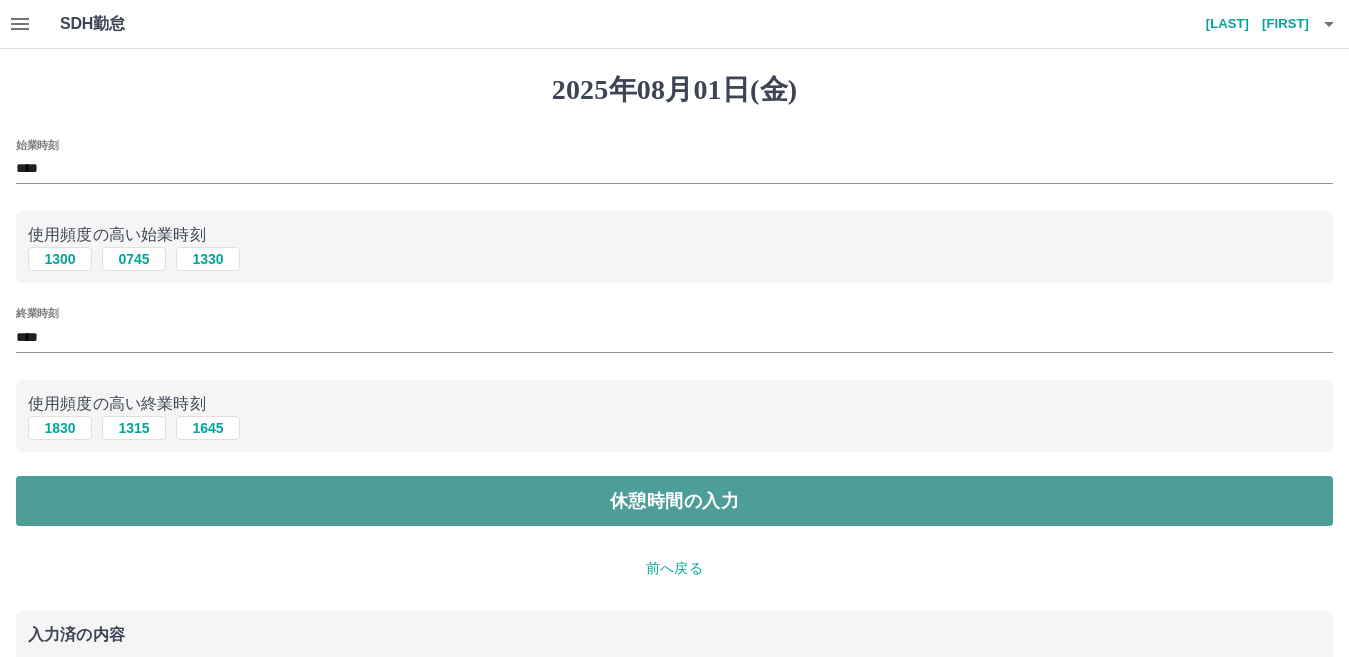 click on "休憩時間の入力" at bounding box center (674, 501) 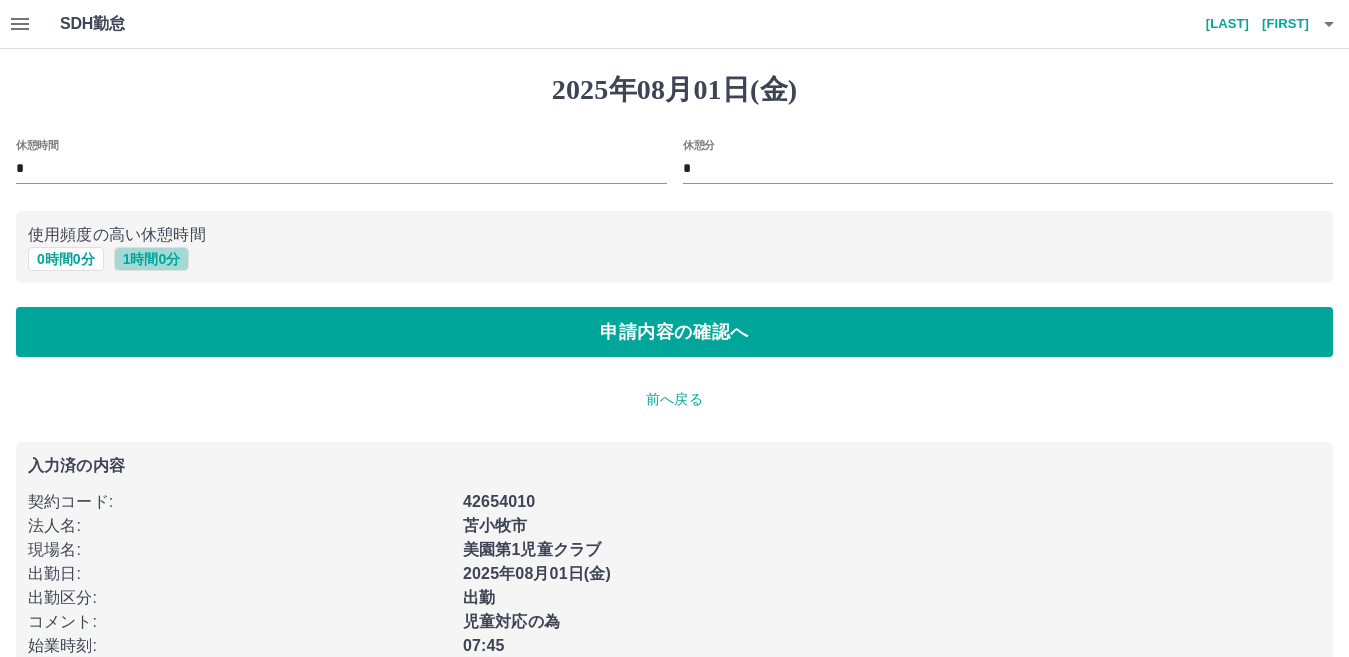 click on "1 時間 0 分" at bounding box center (152, 259) 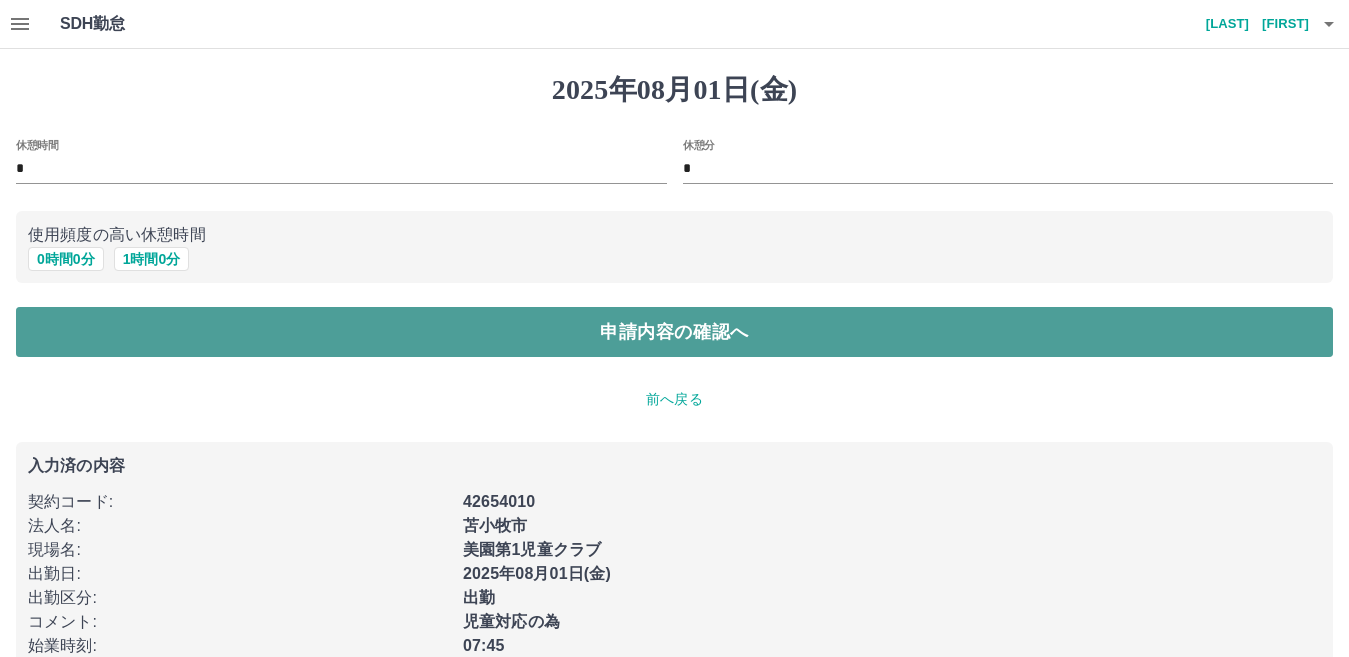 click on "申請内容の確認へ" at bounding box center [674, 332] 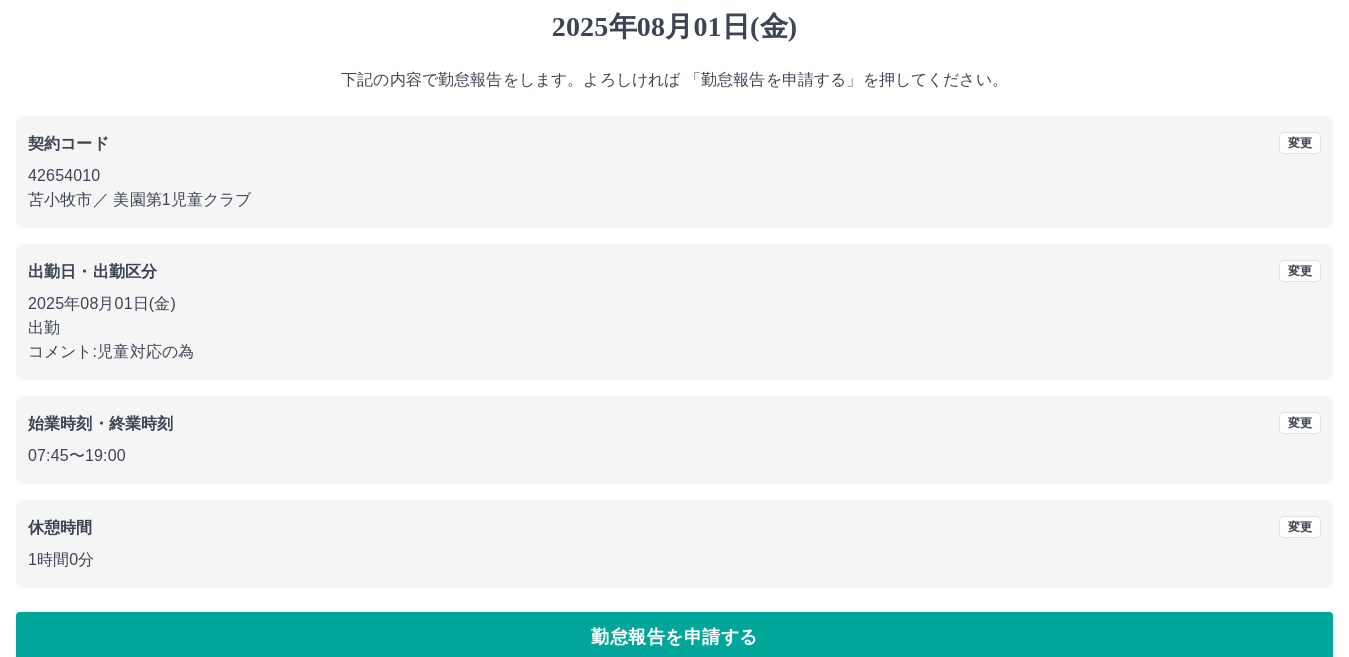 scroll, scrollTop: 92, scrollLeft: 0, axis: vertical 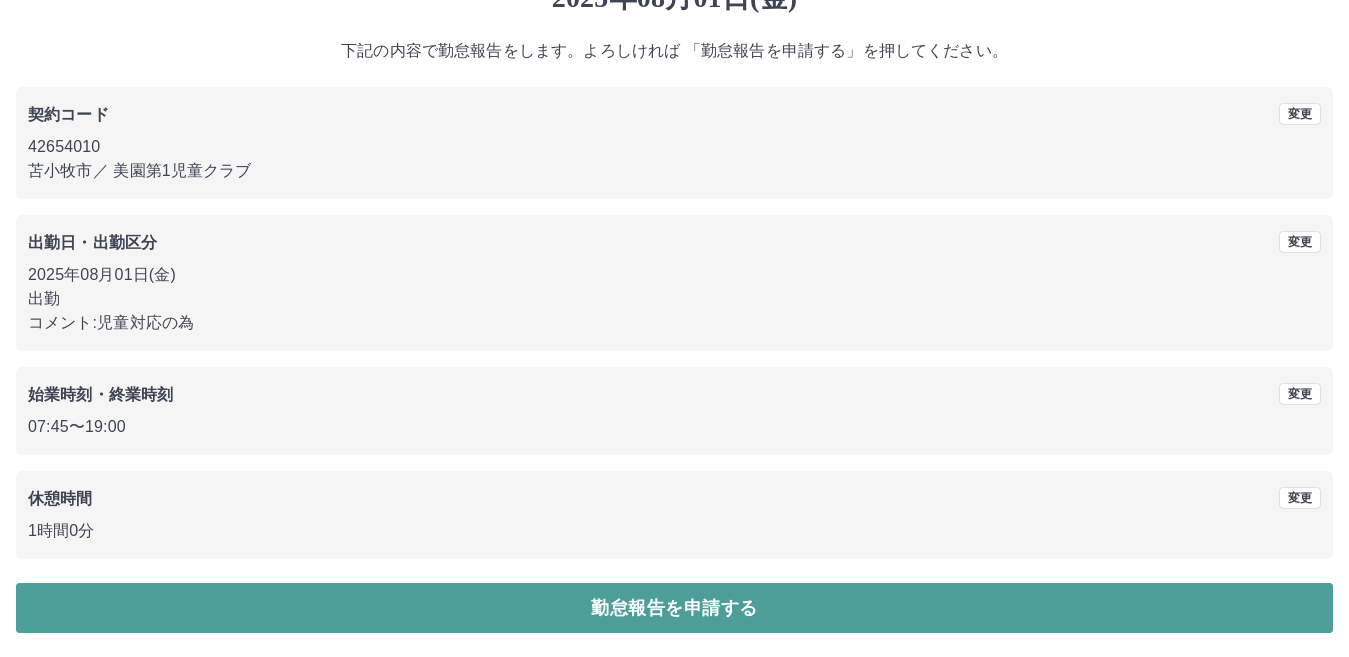 click on "勤怠報告を申請する" at bounding box center [674, 608] 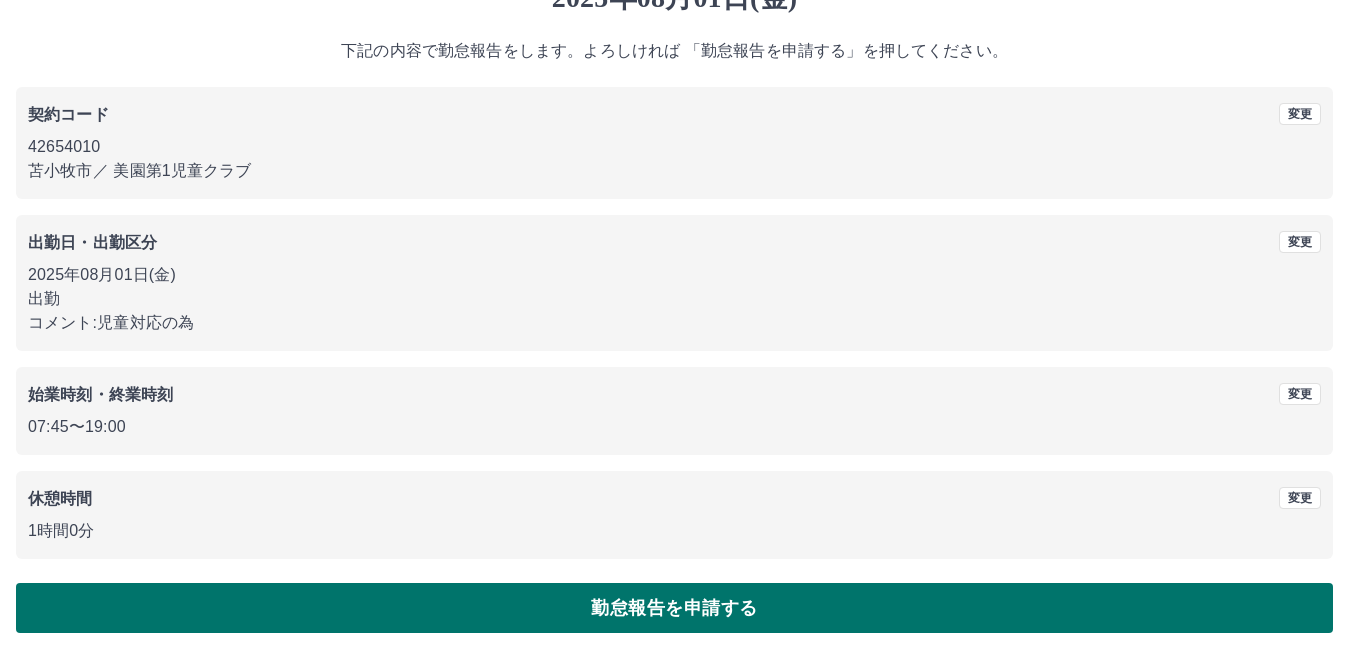 scroll, scrollTop: 0, scrollLeft: 0, axis: both 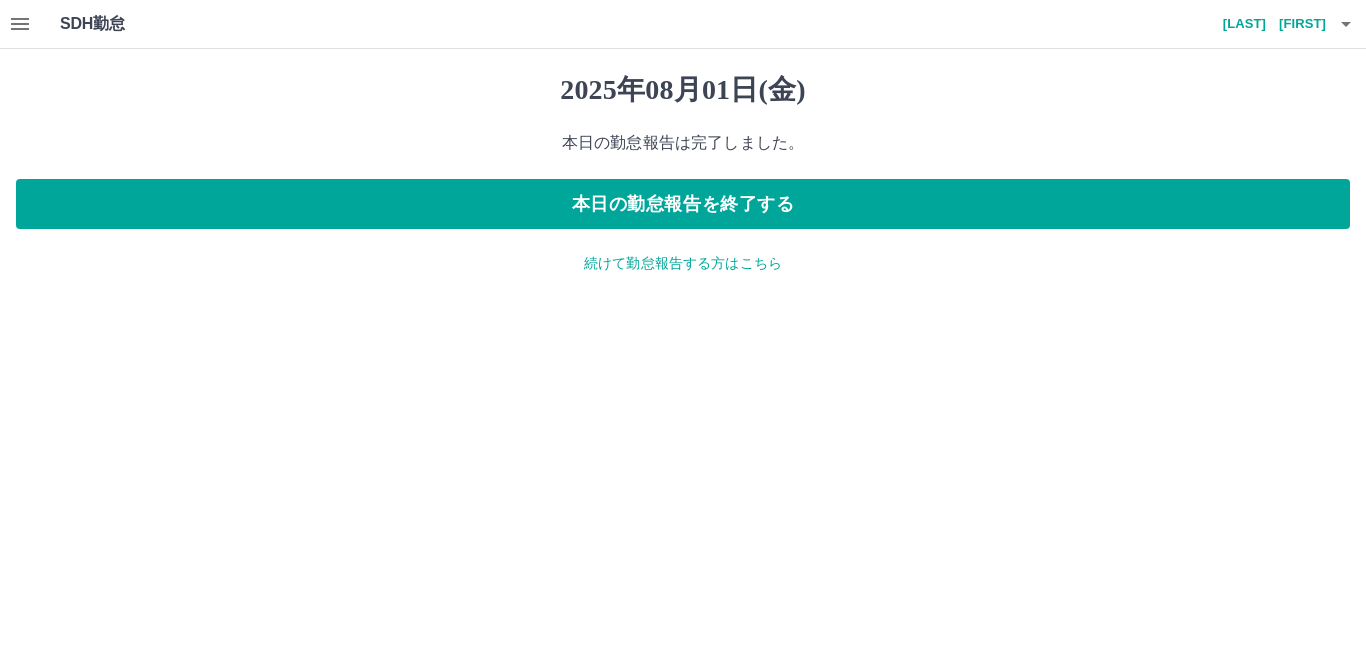 click on "続けて勤怠報告する方はこちら" at bounding box center [683, 263] 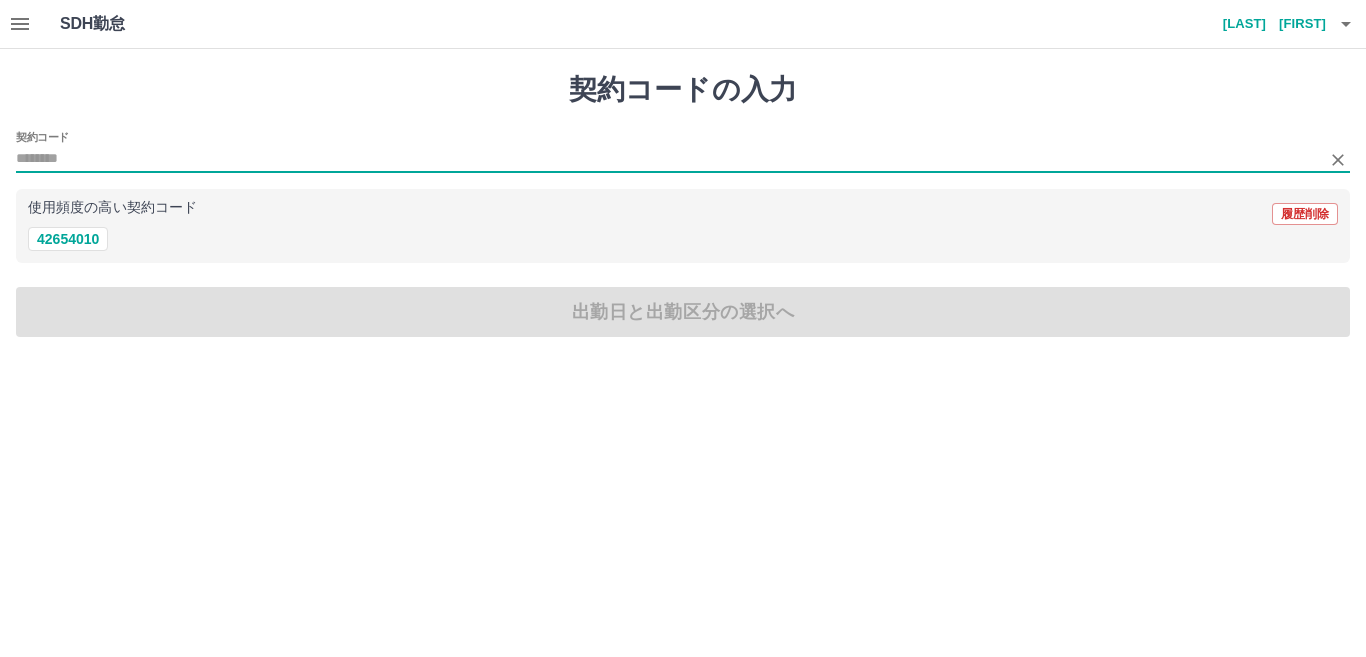click on "契約コード" at bounding box center (668, 159) 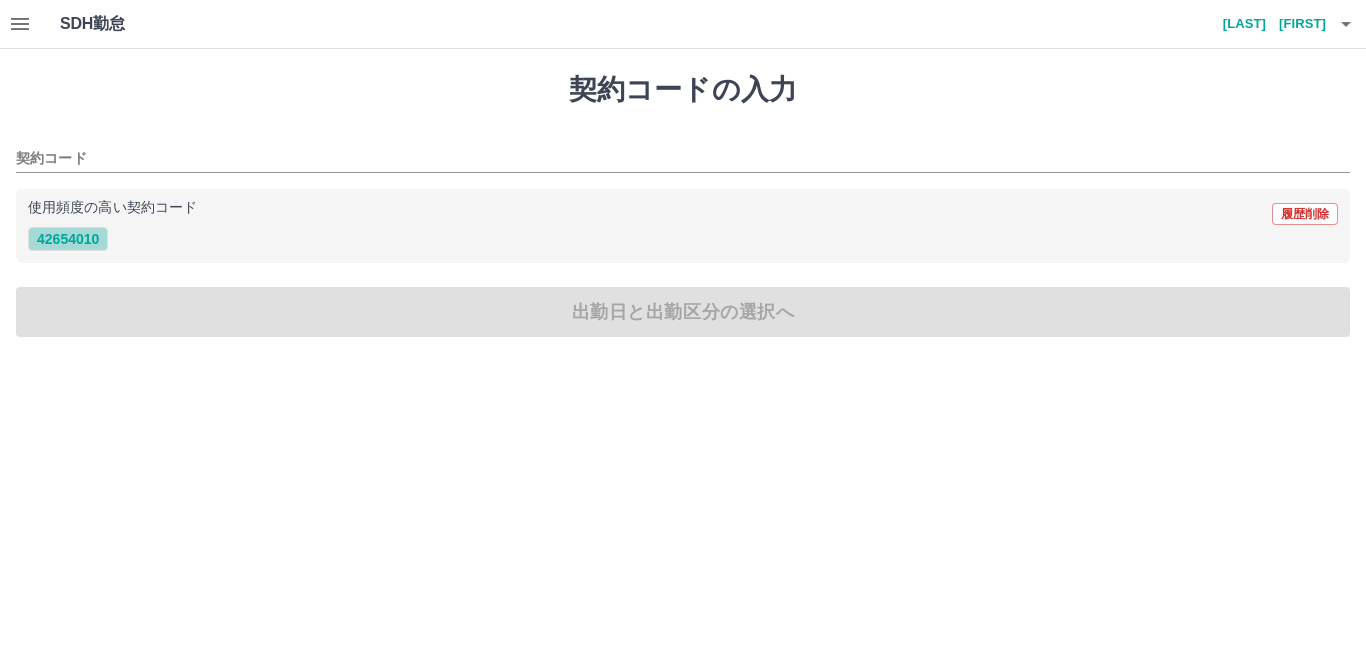 click on "42654010" at bounding box center (68, 239) 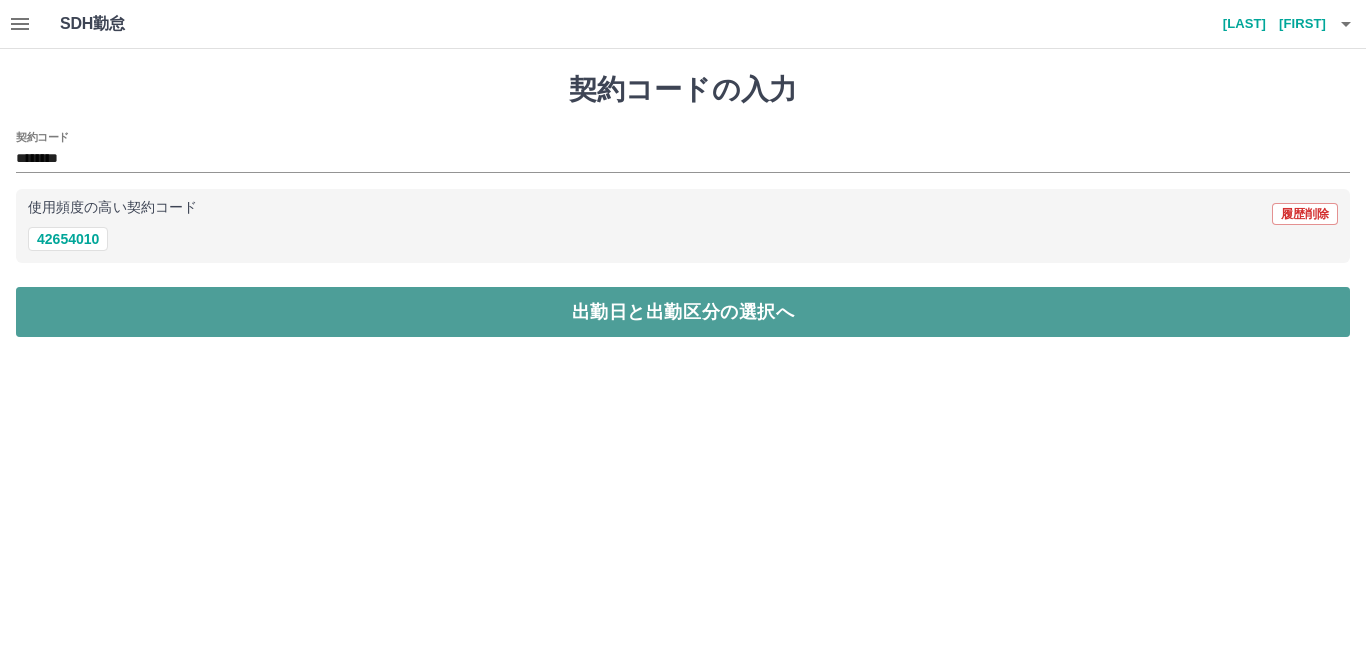 click on "出勤日と出勤区分の選択へ" at bounding box center [683, 312] 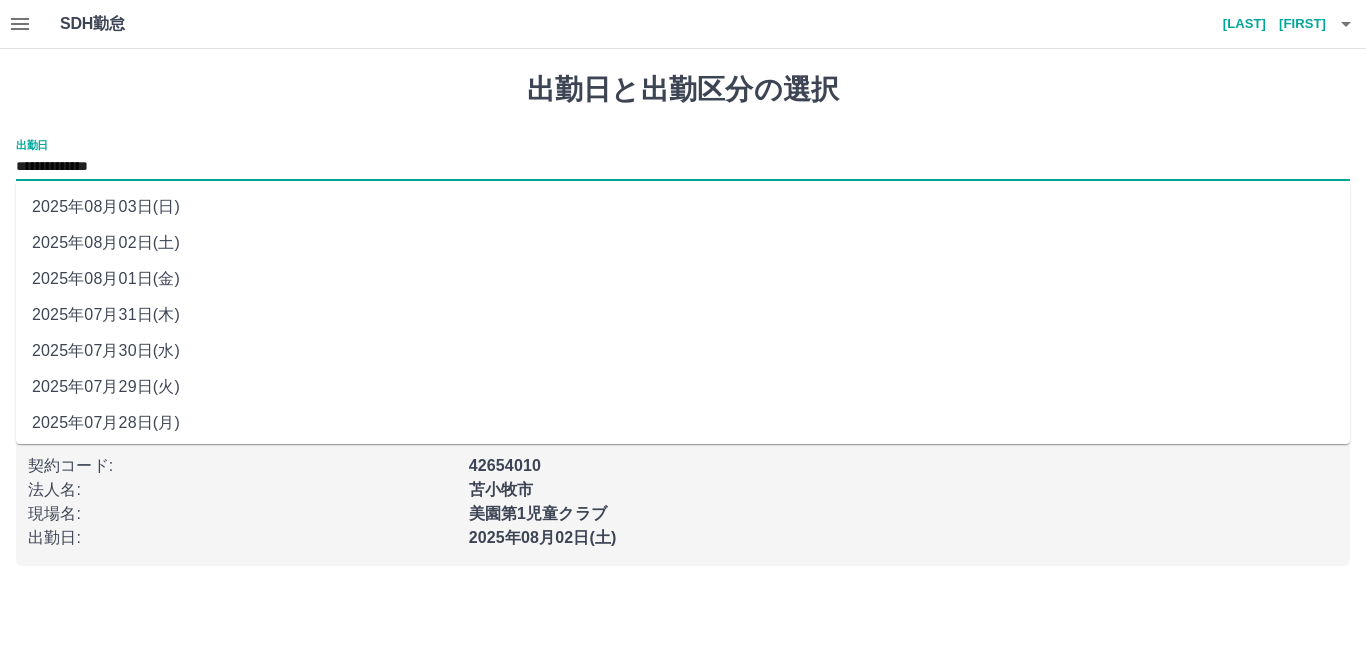 click on "**********" at bounding box center (683, 167) 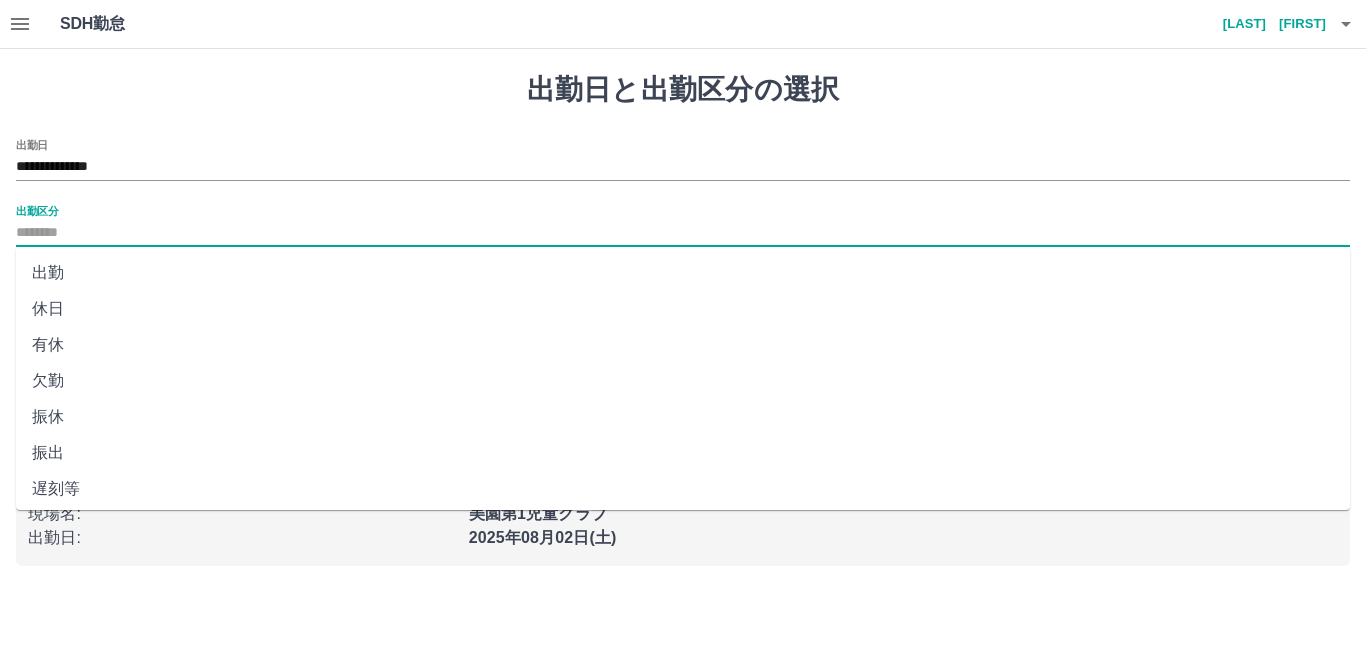 click on "出勤区分" at bounding box center [683, 233] 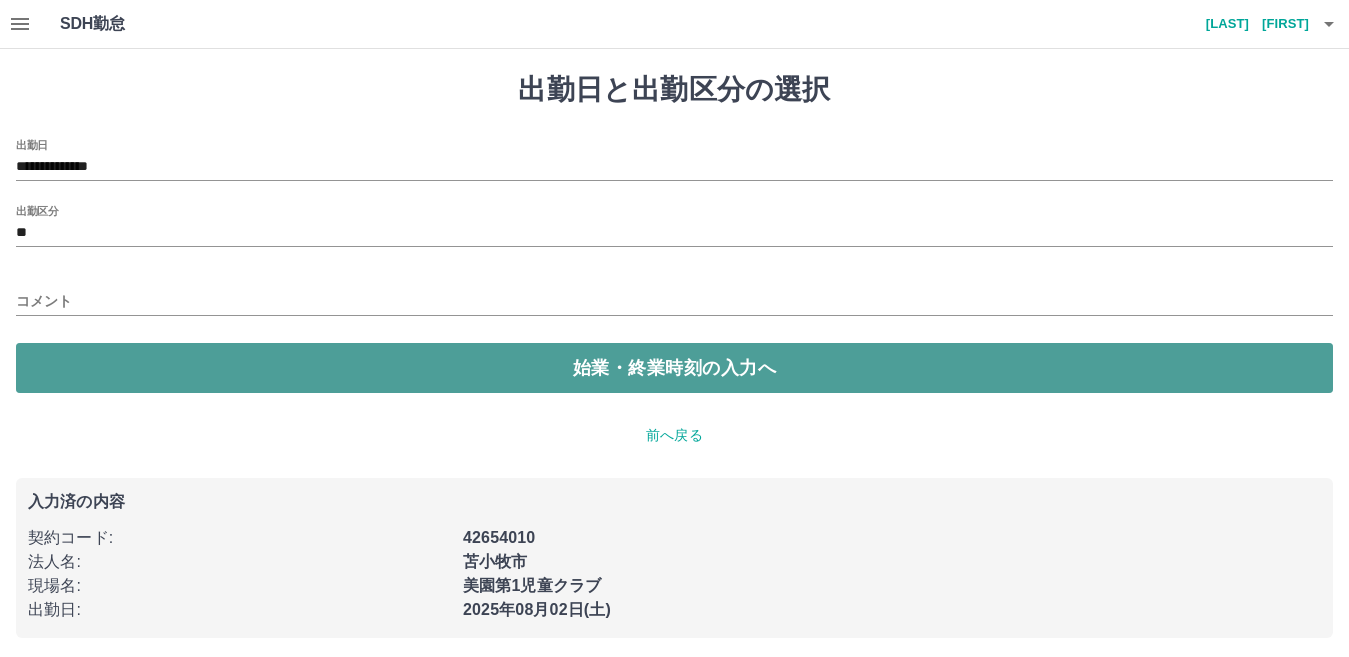 click on "始業・終業時刻の入力へ" at bounding box center [674, 368] 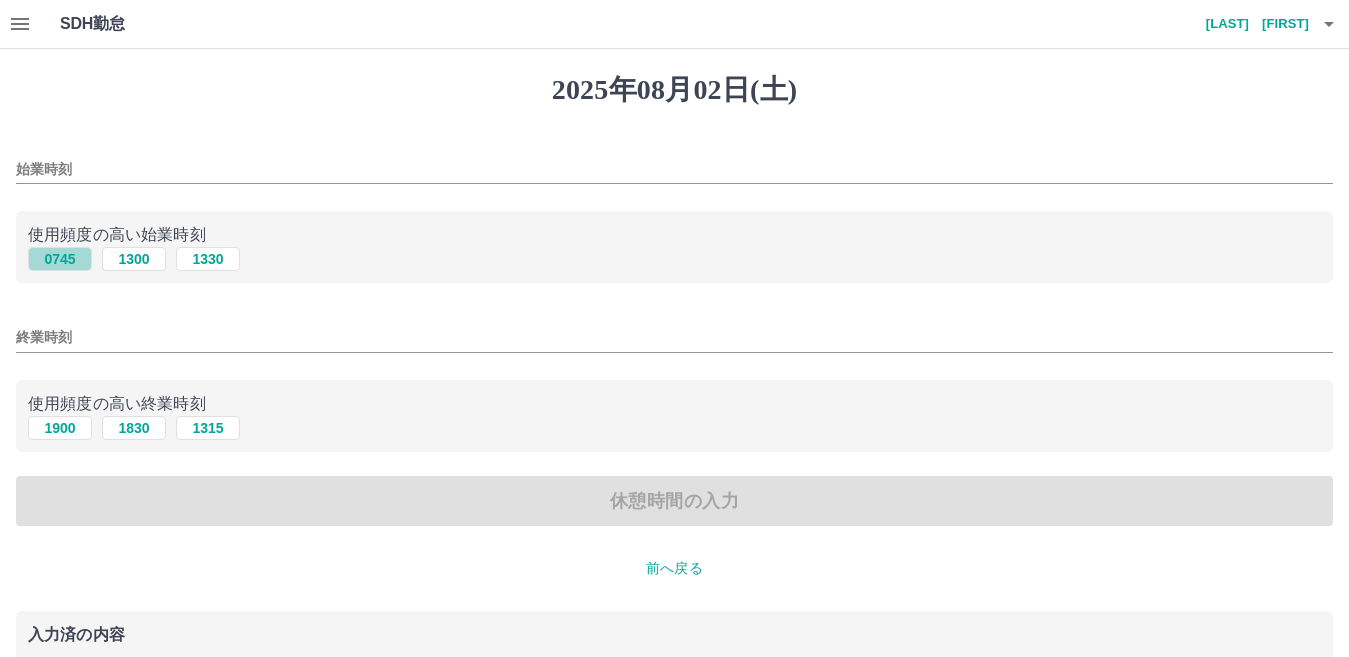 click on "0745" at bounding box center [60, 259] 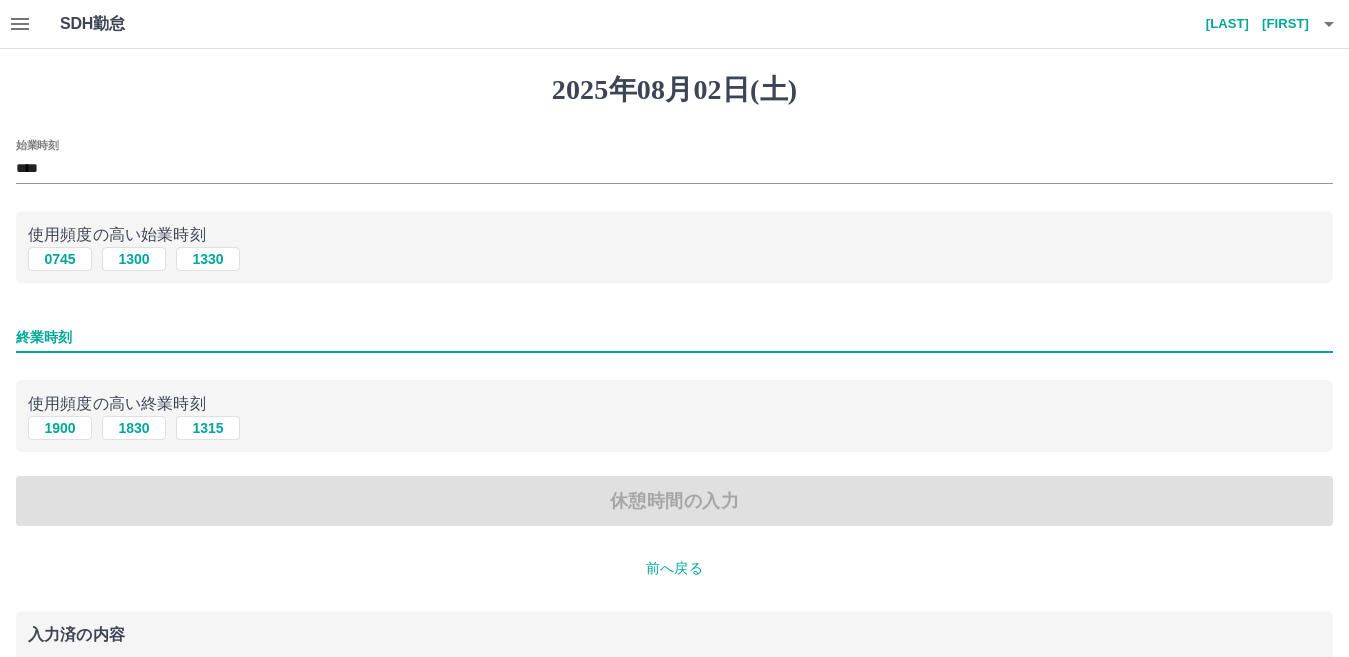 click on "終業時刻" at bounding box center [674, 337] 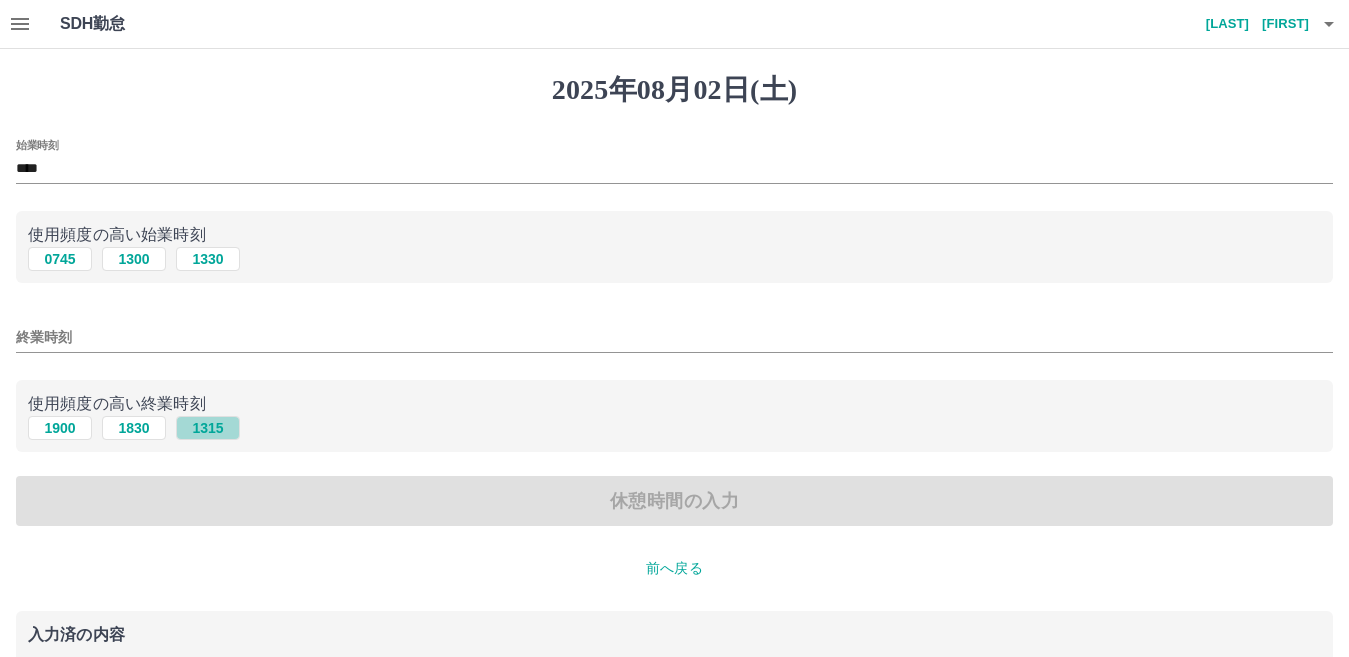 click on "1315" at bounding box center [208, 428] 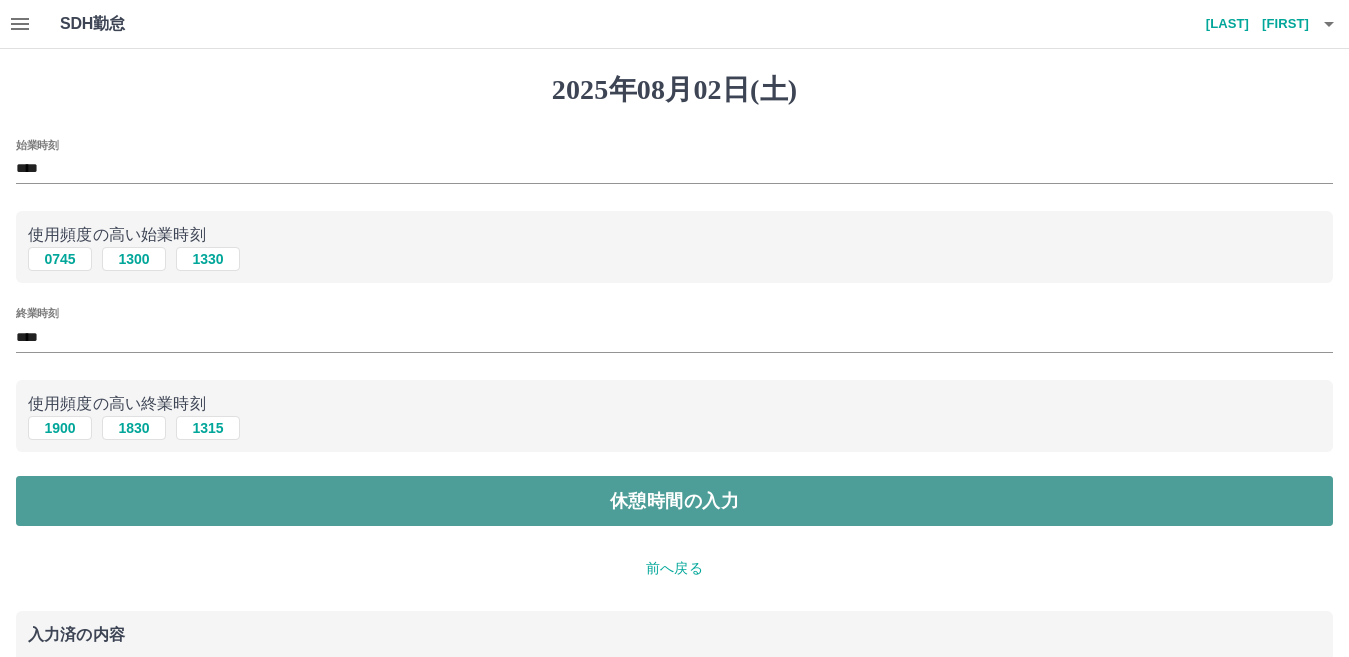click on "休憩時間の入力" at bounding box center [674, 501] 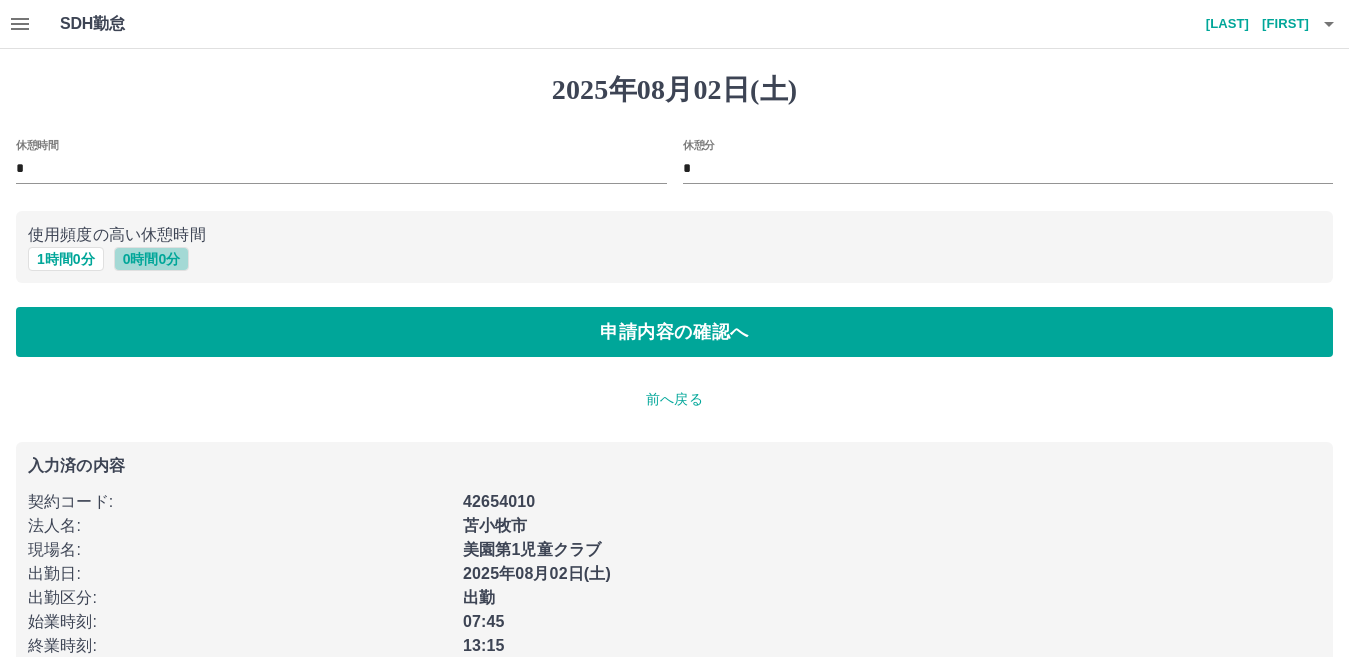 click on "0 時間 0 分" at bounding box center [152, 259] 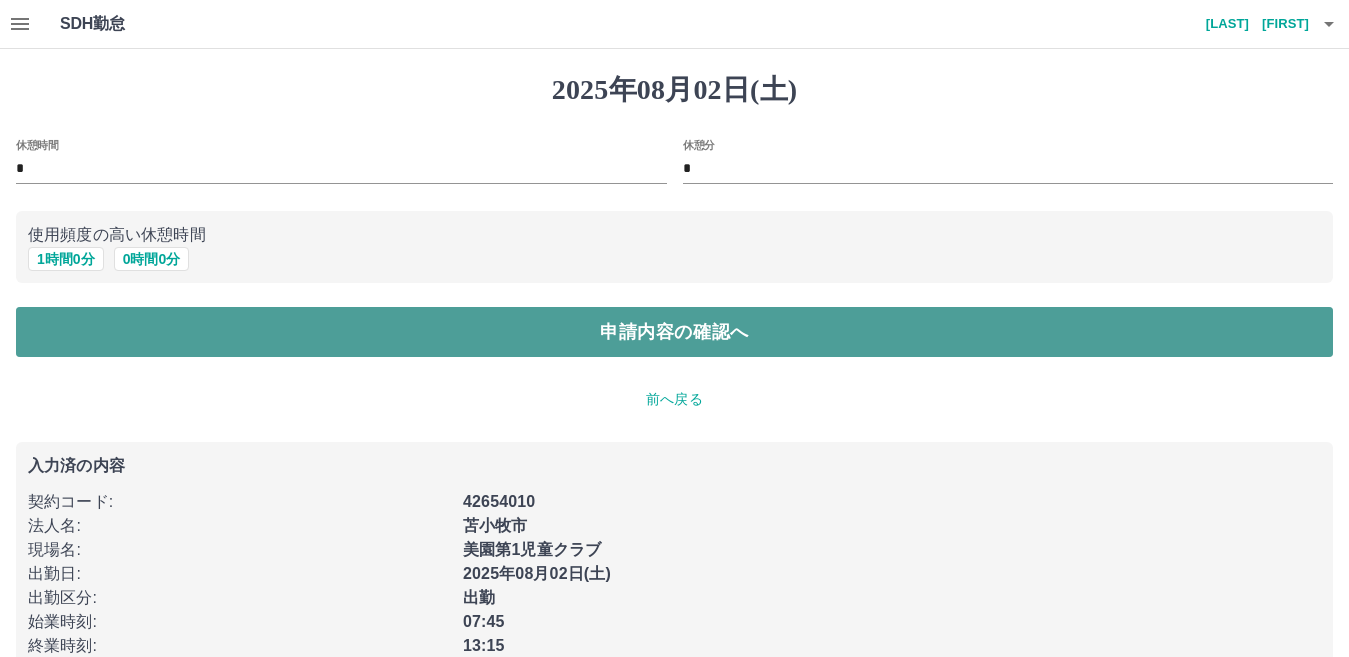 click on "申請内容の確認へ" at bounding box center [674, 332] 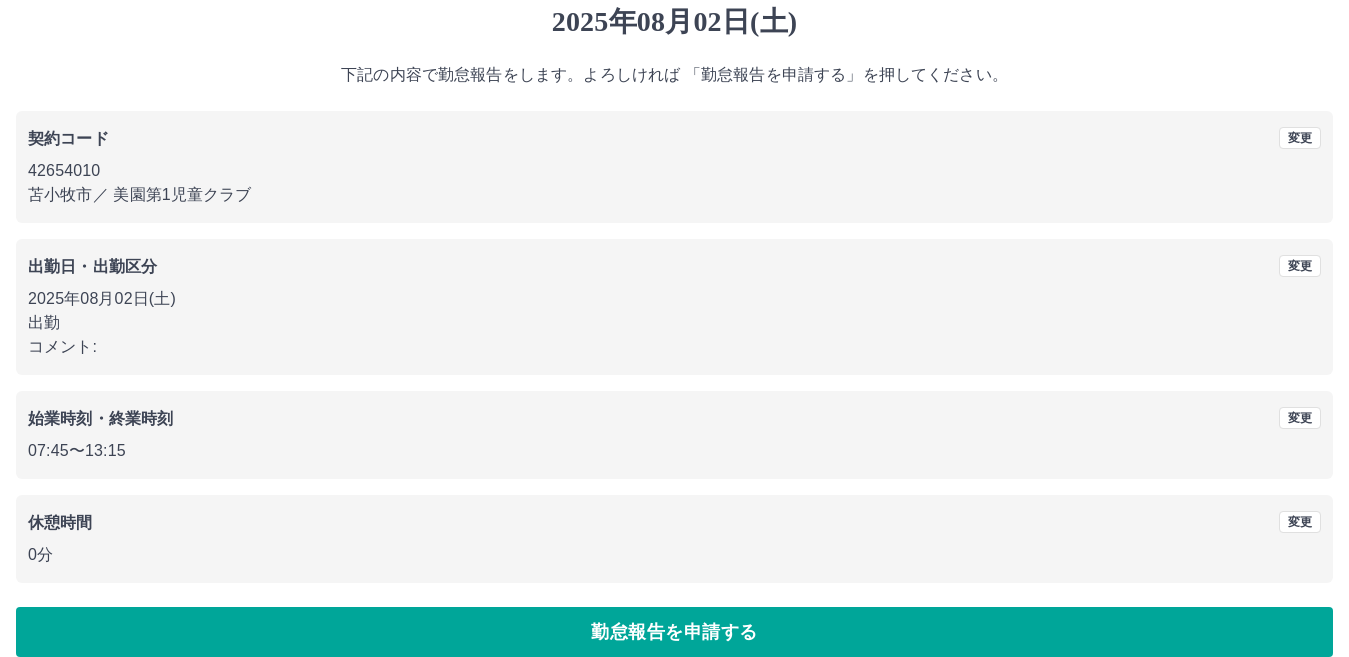 scroll, scrollTop: 92, scrollLeft: 0, axis: vertical 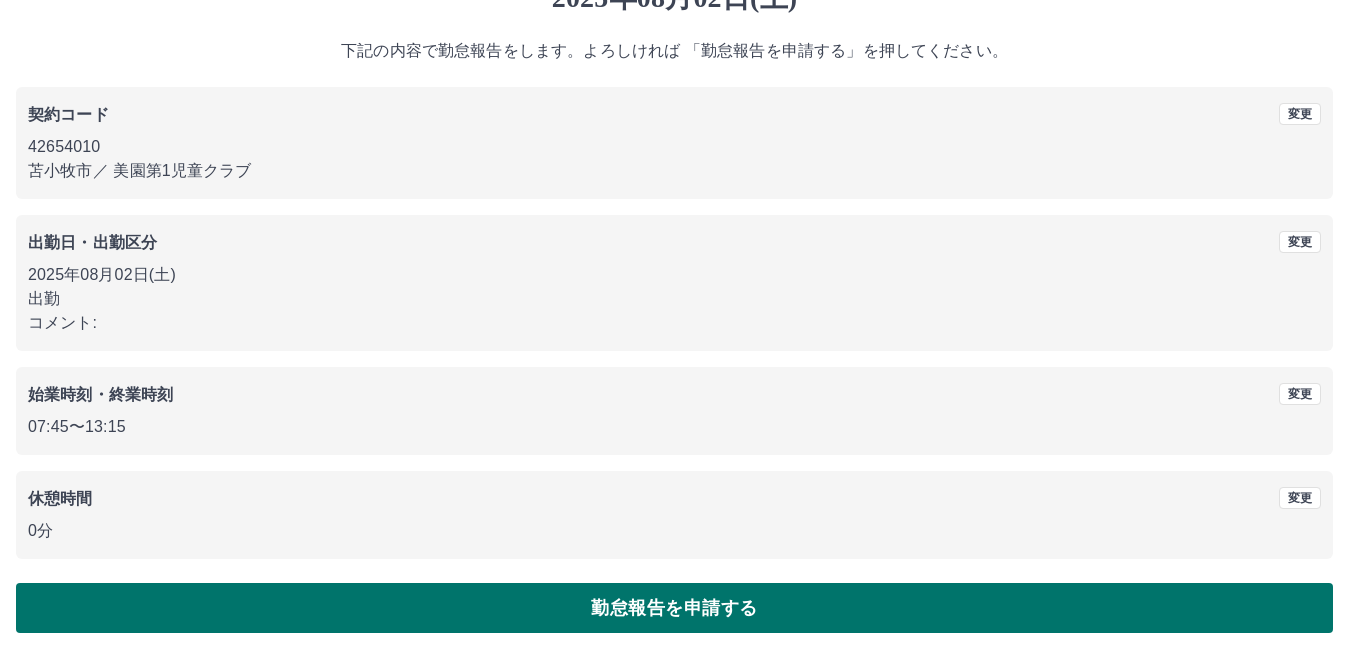 click on "勤怠報告を申請する" at bounding box center (674, 608) 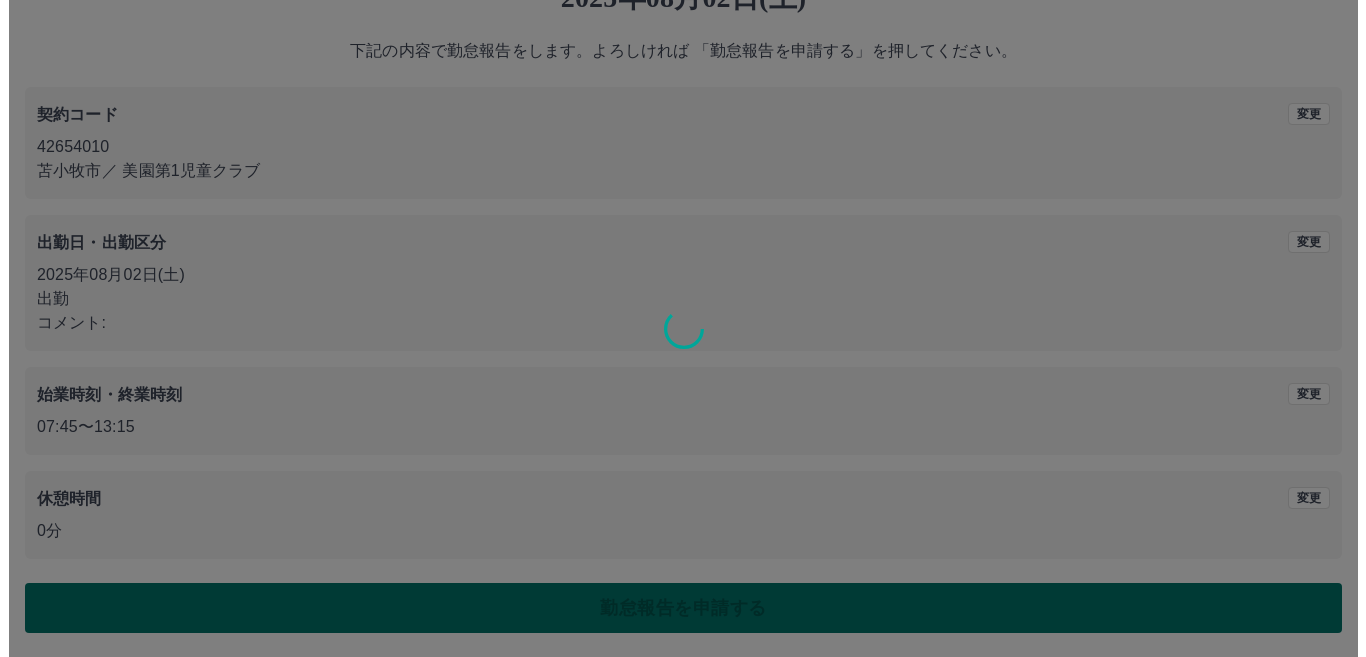 scroll, scrollTop: 0, scrollLeft: 0, axis: both 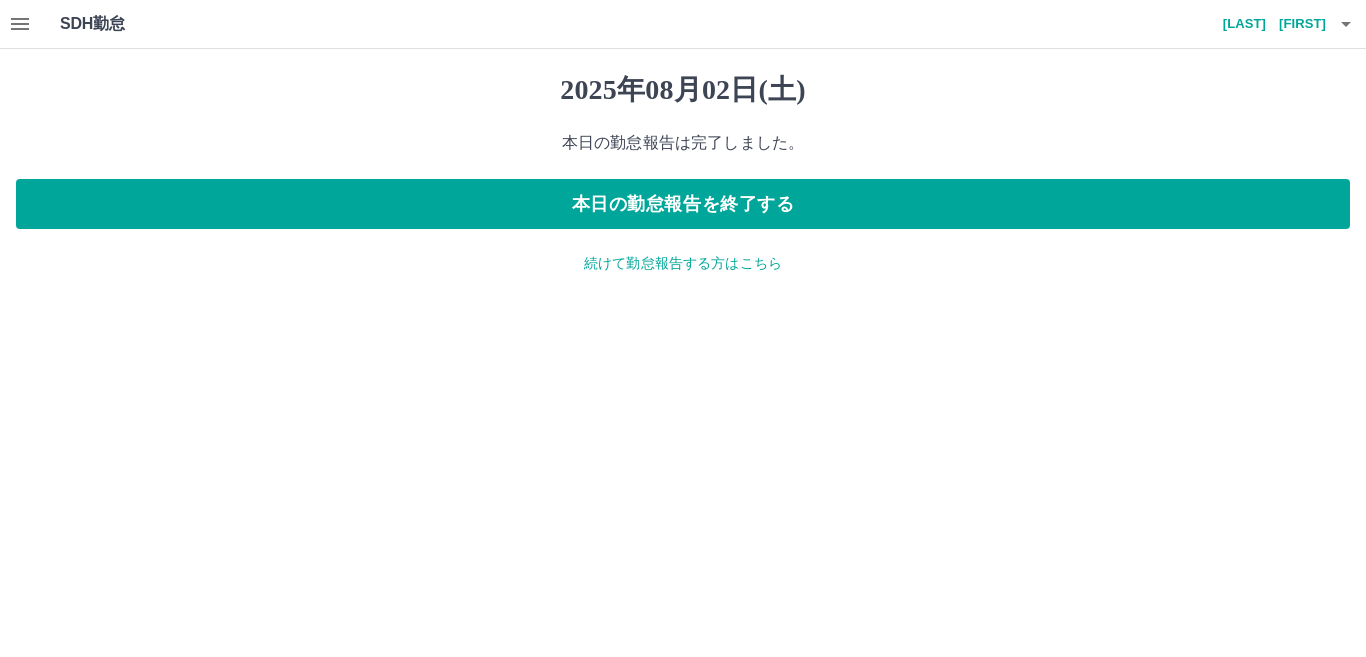 click on "2025年08月02日(土) 本日の勤怠報告は完了しました。 本日の勤怠報告を終了する 続けて勤怠報告する方はこちら" at bounding box center [683, 173] 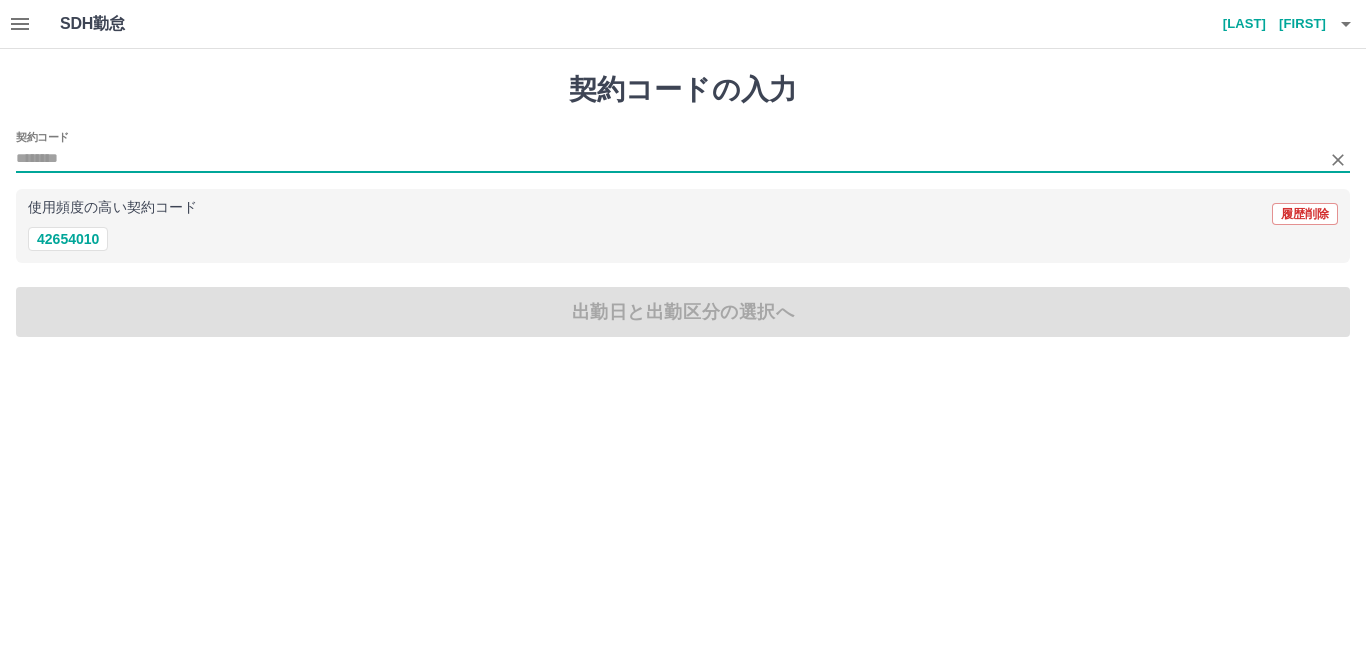 click on "契約コード" at bounding box center (668, 159) 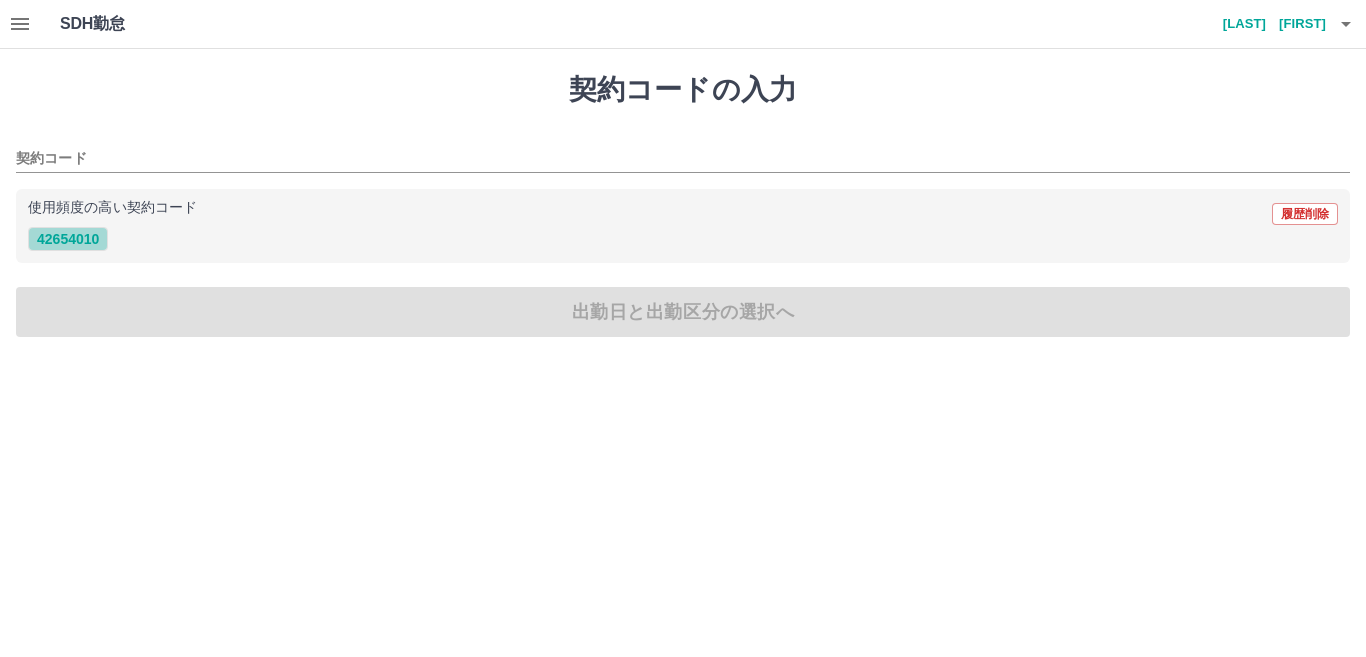 click on "42654010" at bounding box center (68, 239) 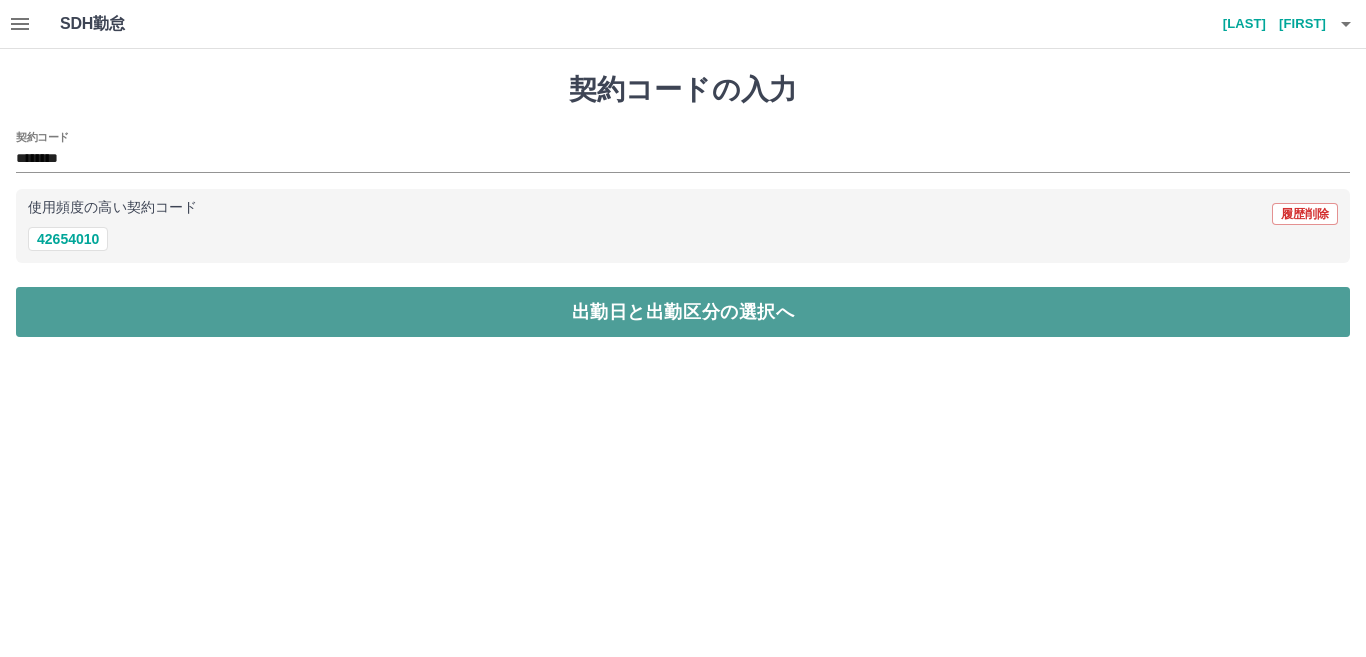 click on "出勤日と出勤区分の選択へ" at bounding box center [683, 312] 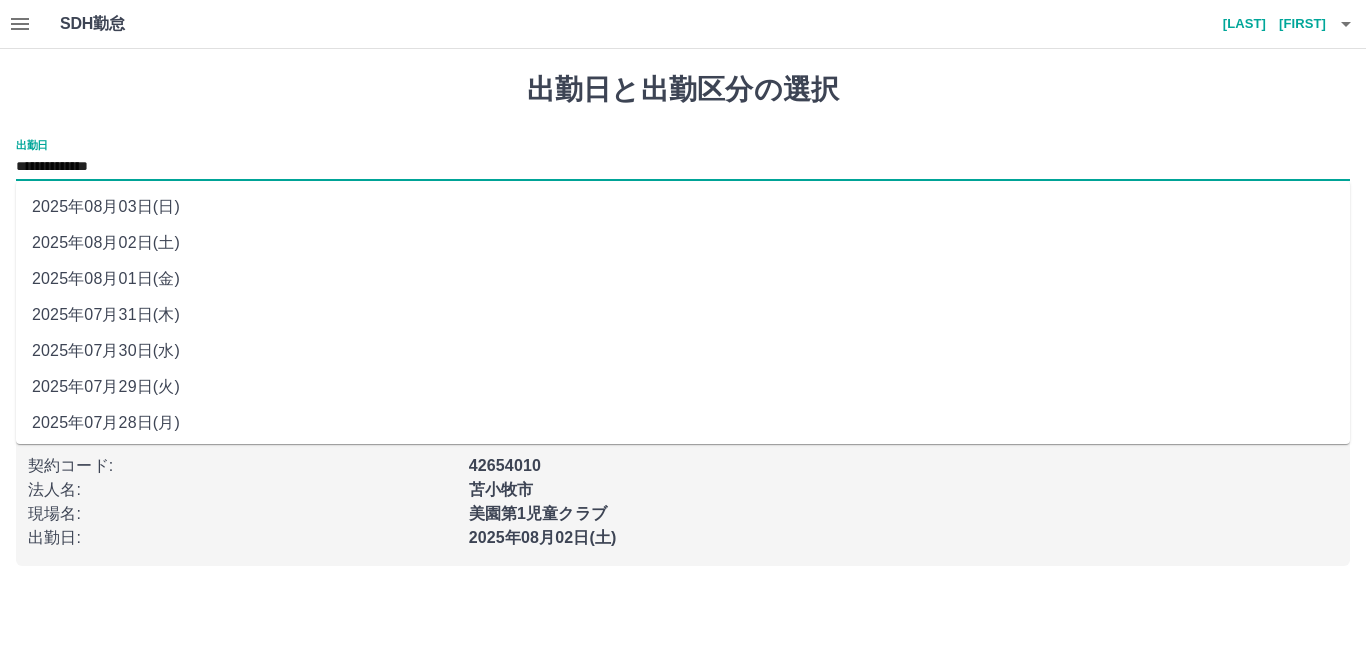 click on "**********" at bounding box center (683, 167) 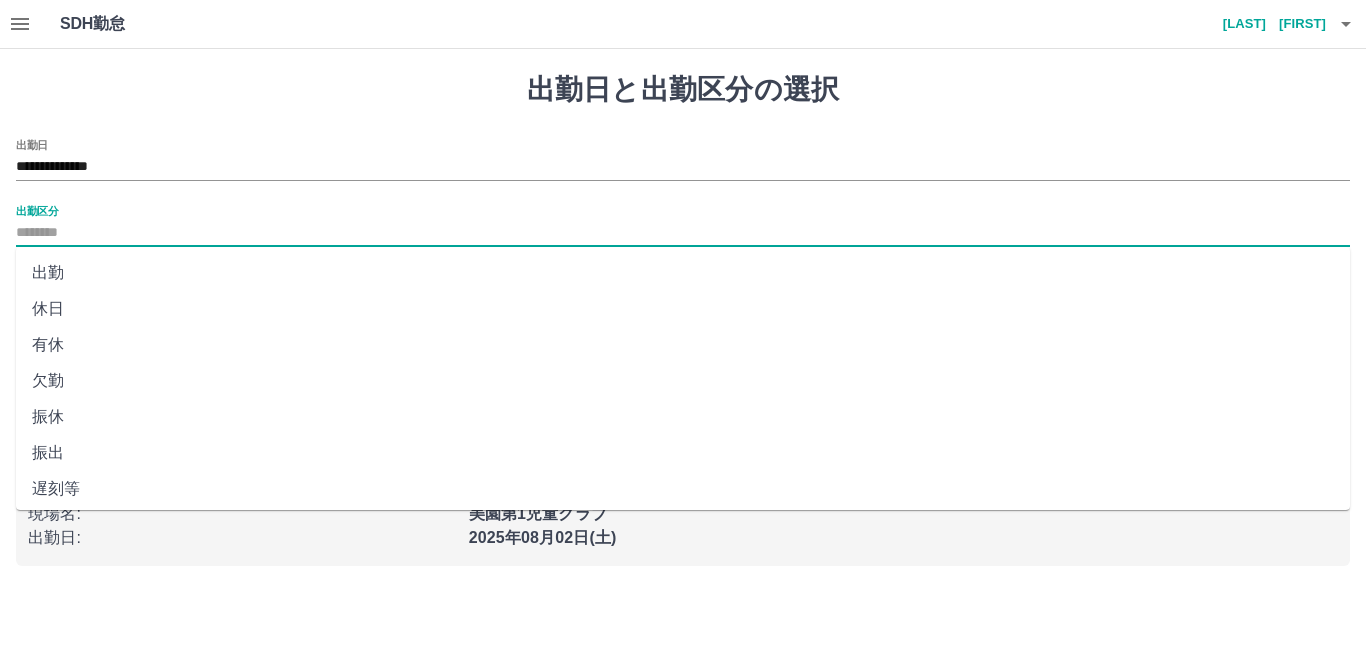 click on "出勤区分" at bounding box center [683, 233] 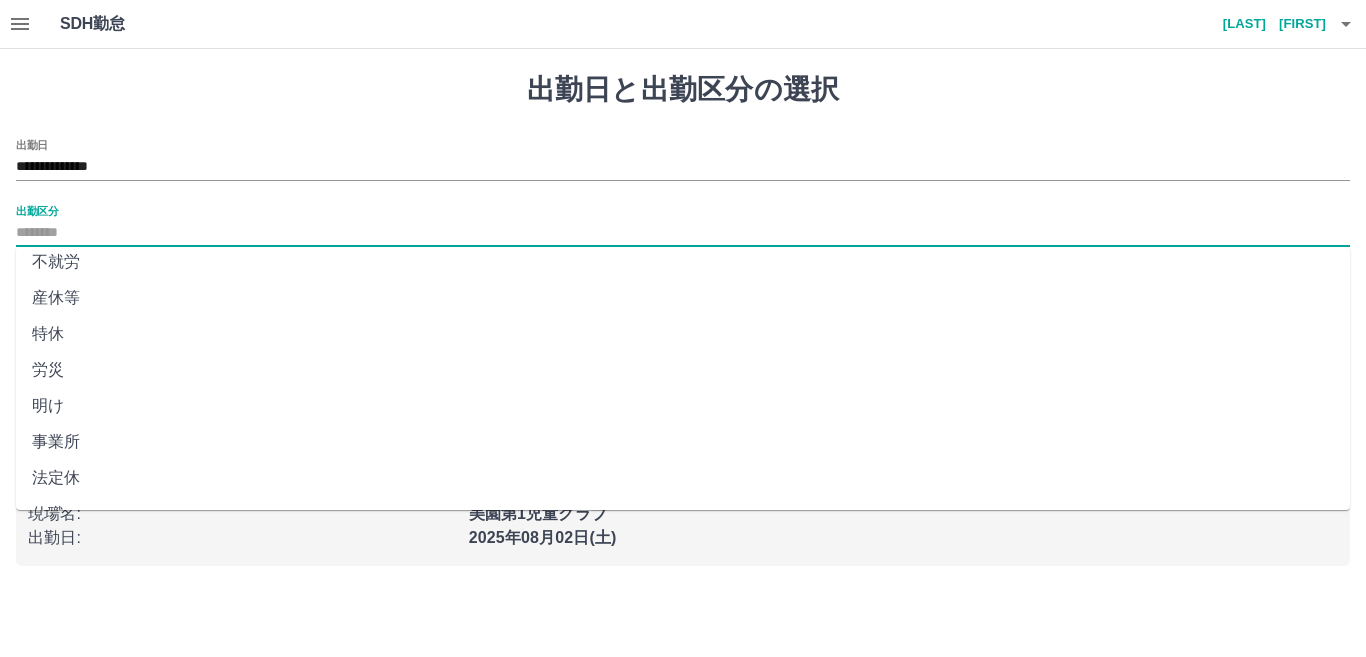 scroll, scrollTop: 401, scrollLeft: 0, axis: vertical 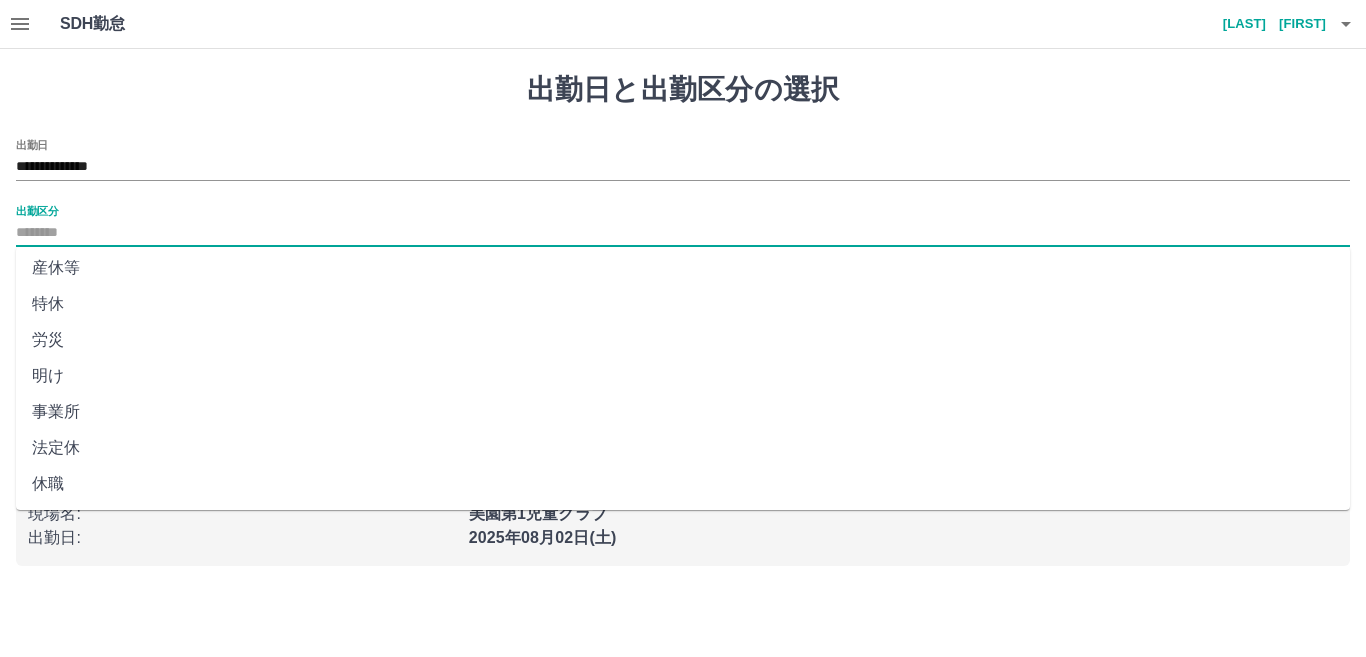 click on "法定休" at bounding box center [683, 448] 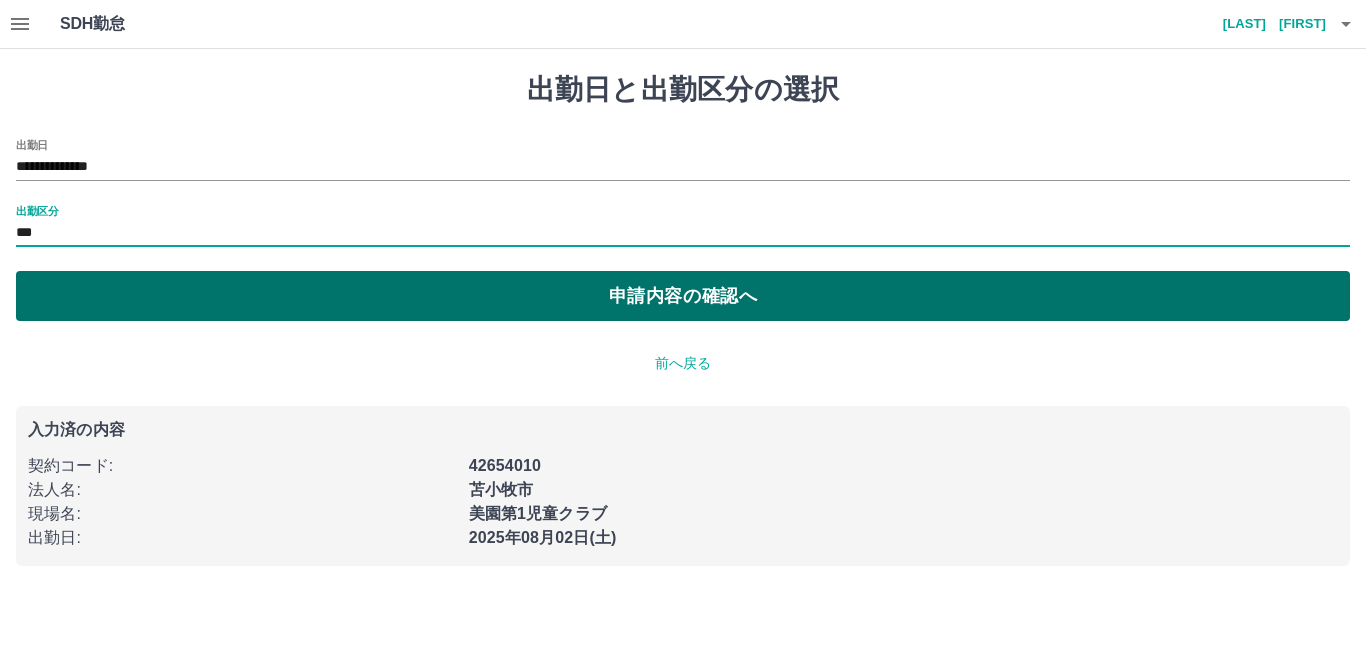 click on "申請内容の確認へ" at bounding box center [683, 296] 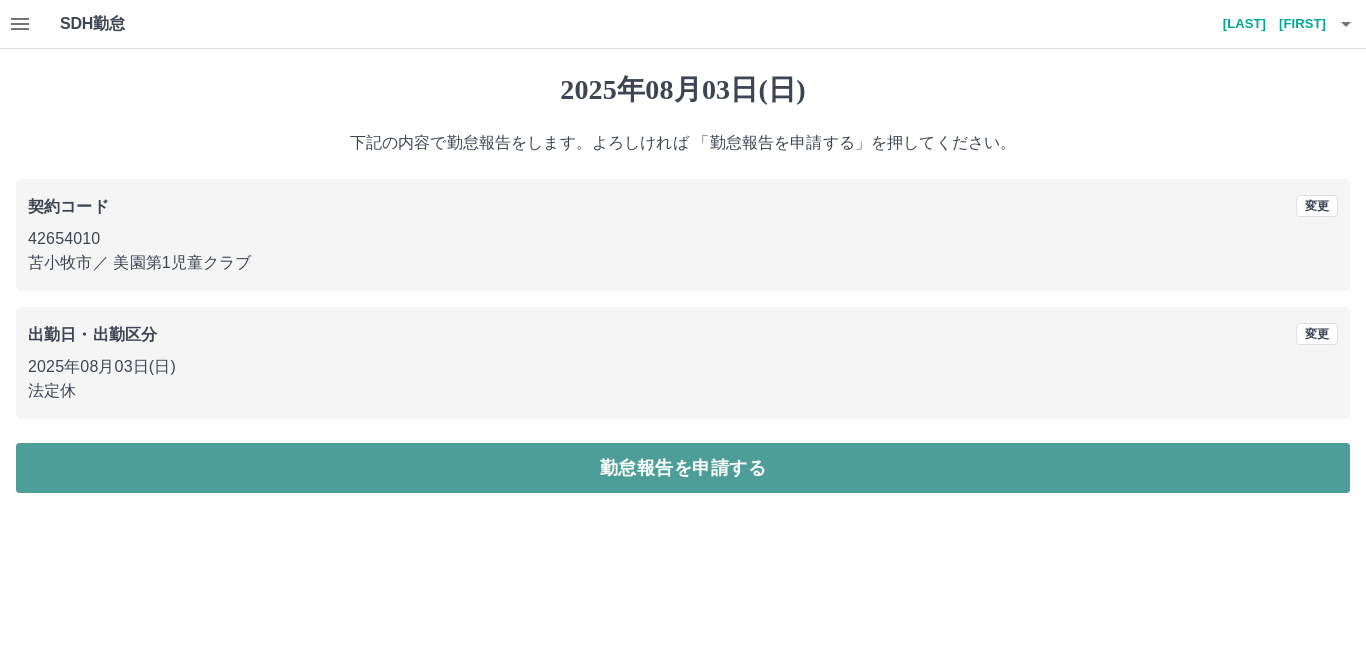 click on "勤怠報告を申請する" at bounding box center [683, 468] 